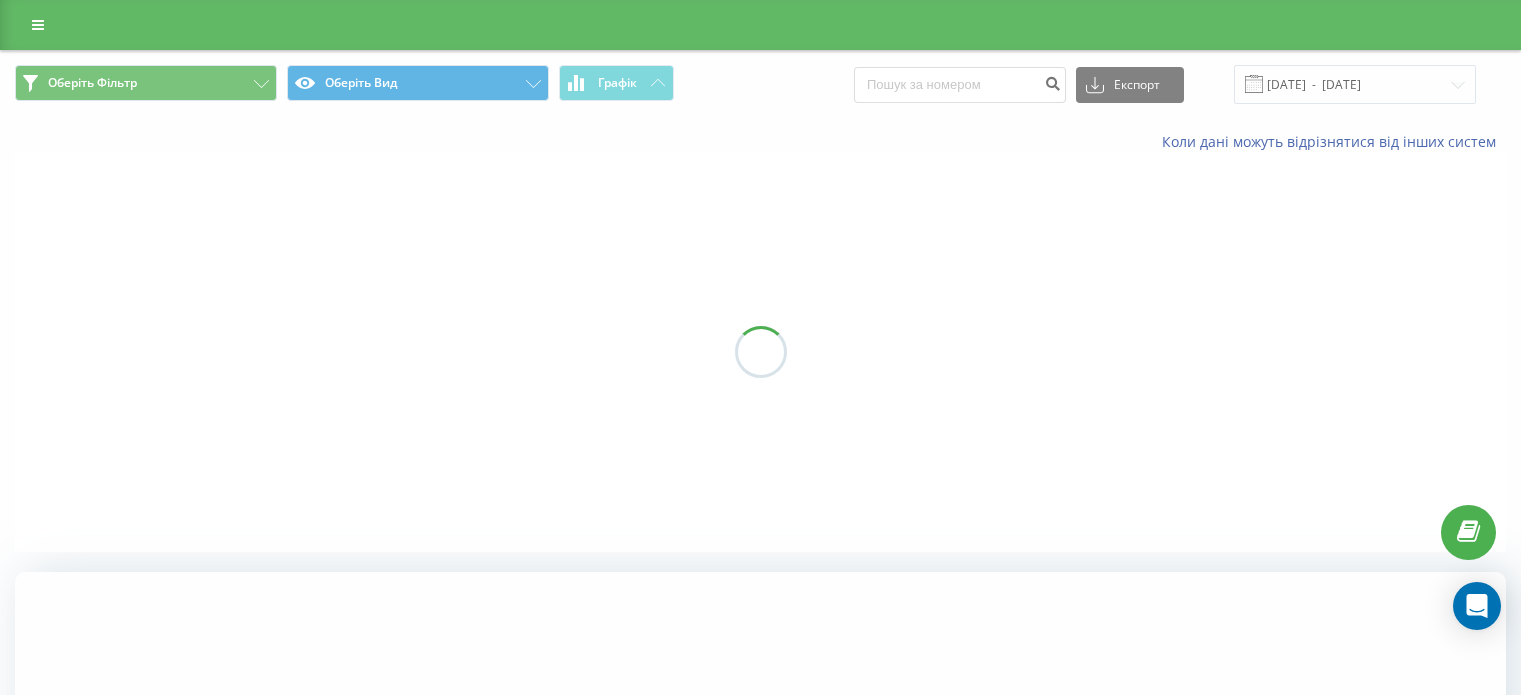 scroll, scrollTop: 0, scrollLeft: 0, axis: both 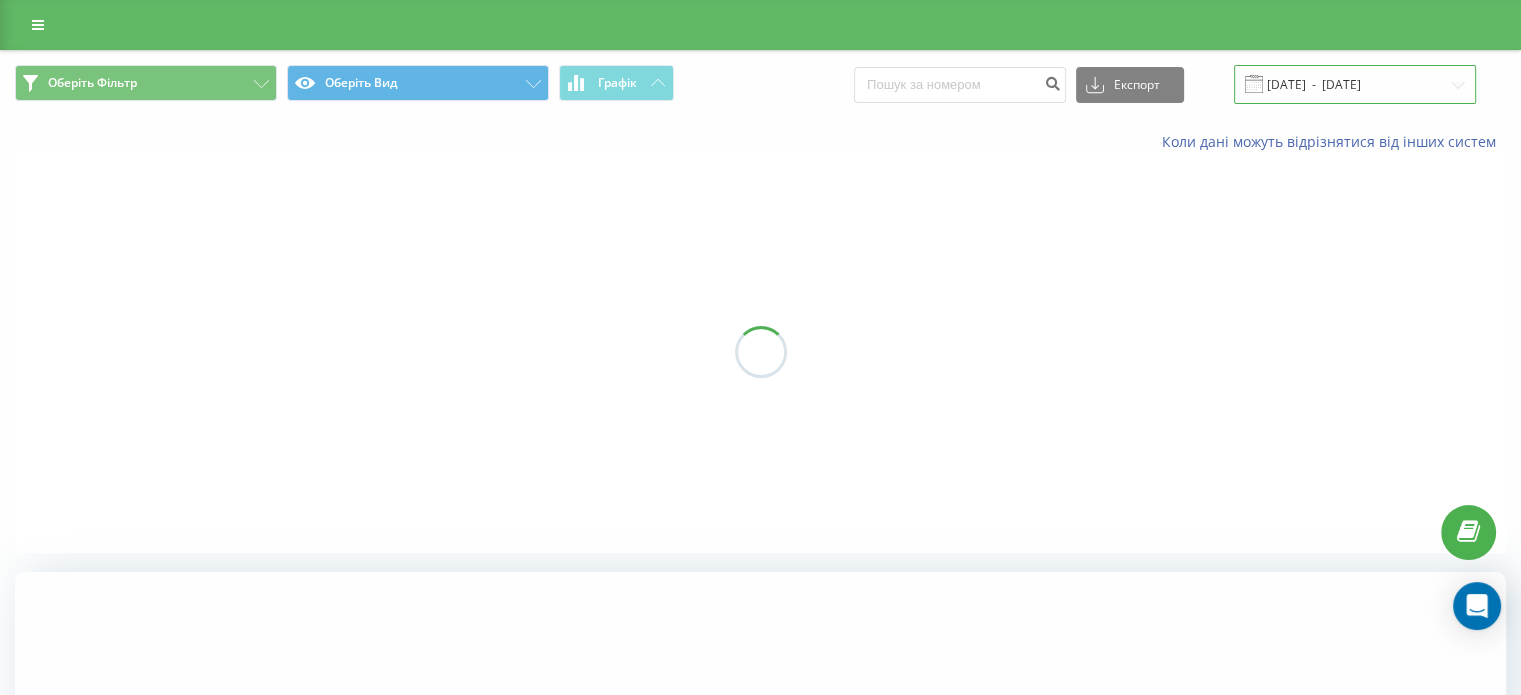 click on "[DATE]  -  [DATE]" at bounding box center (1355, 84) 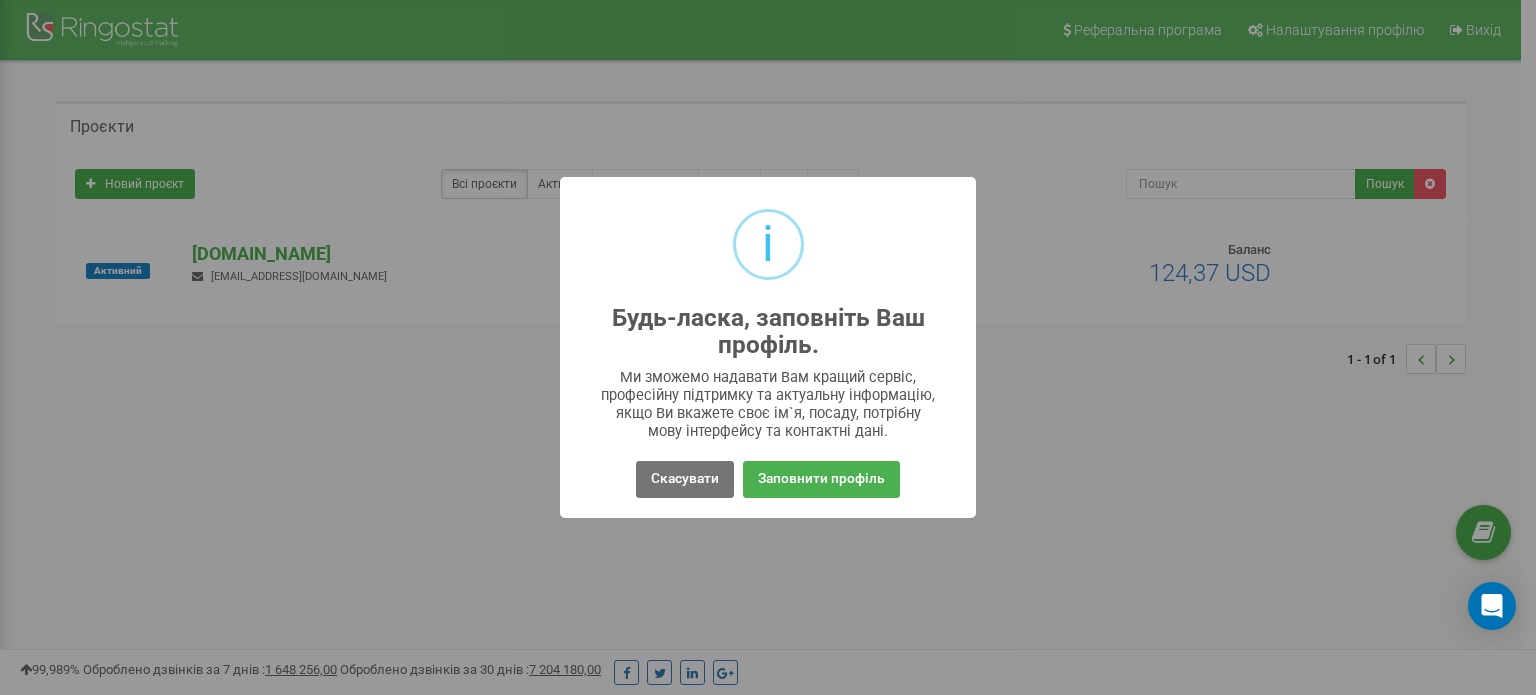 scroll, scrollTop: 0, scrollLeft: 0, axis: both 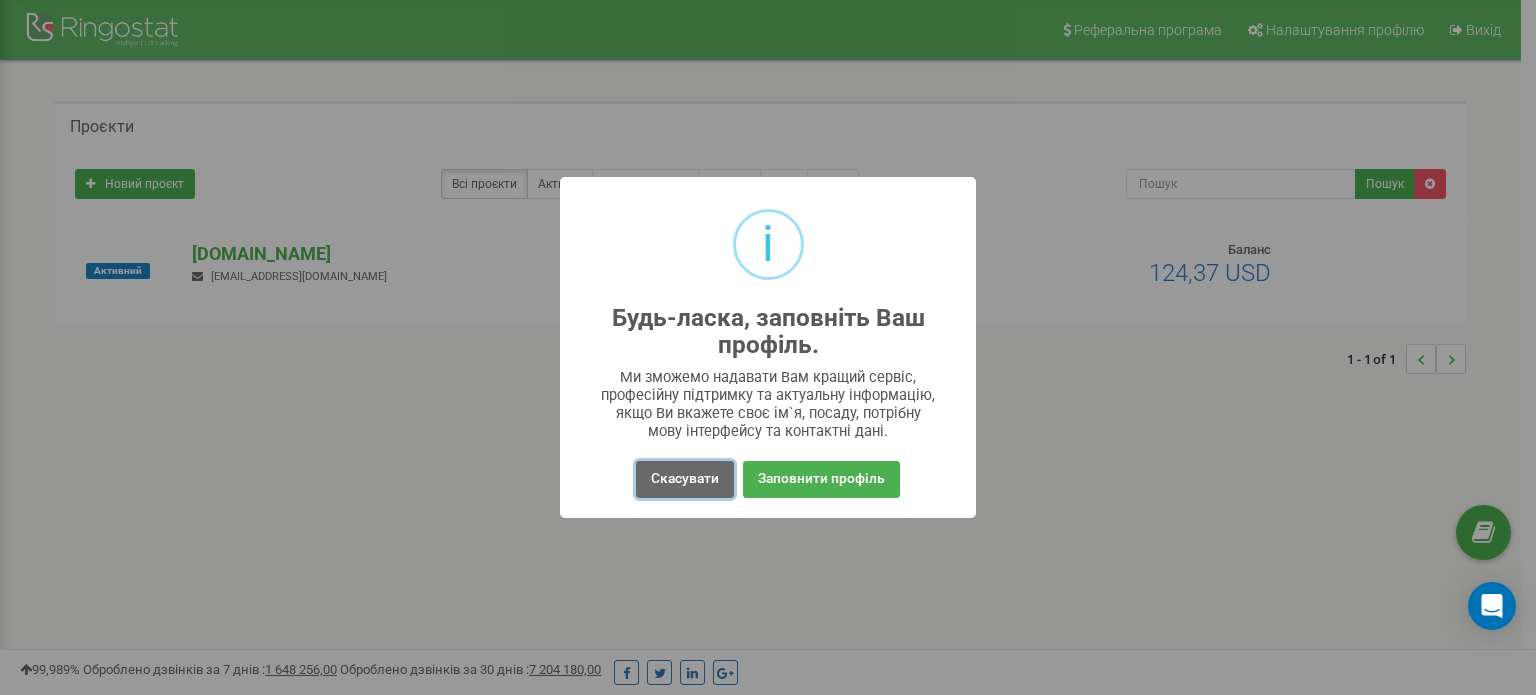 click on "Скасувати" at bounding box center [685, 479] 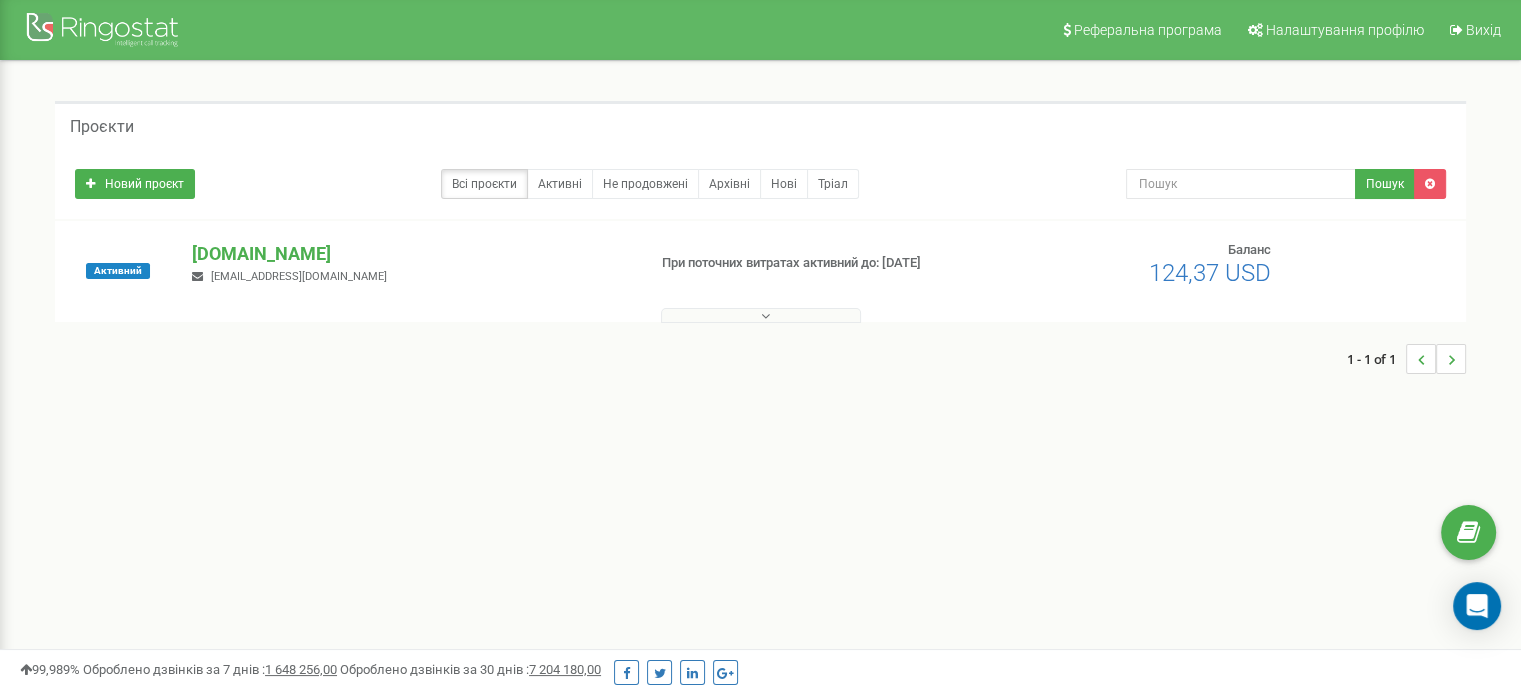 click at bounding box center [761, 315] 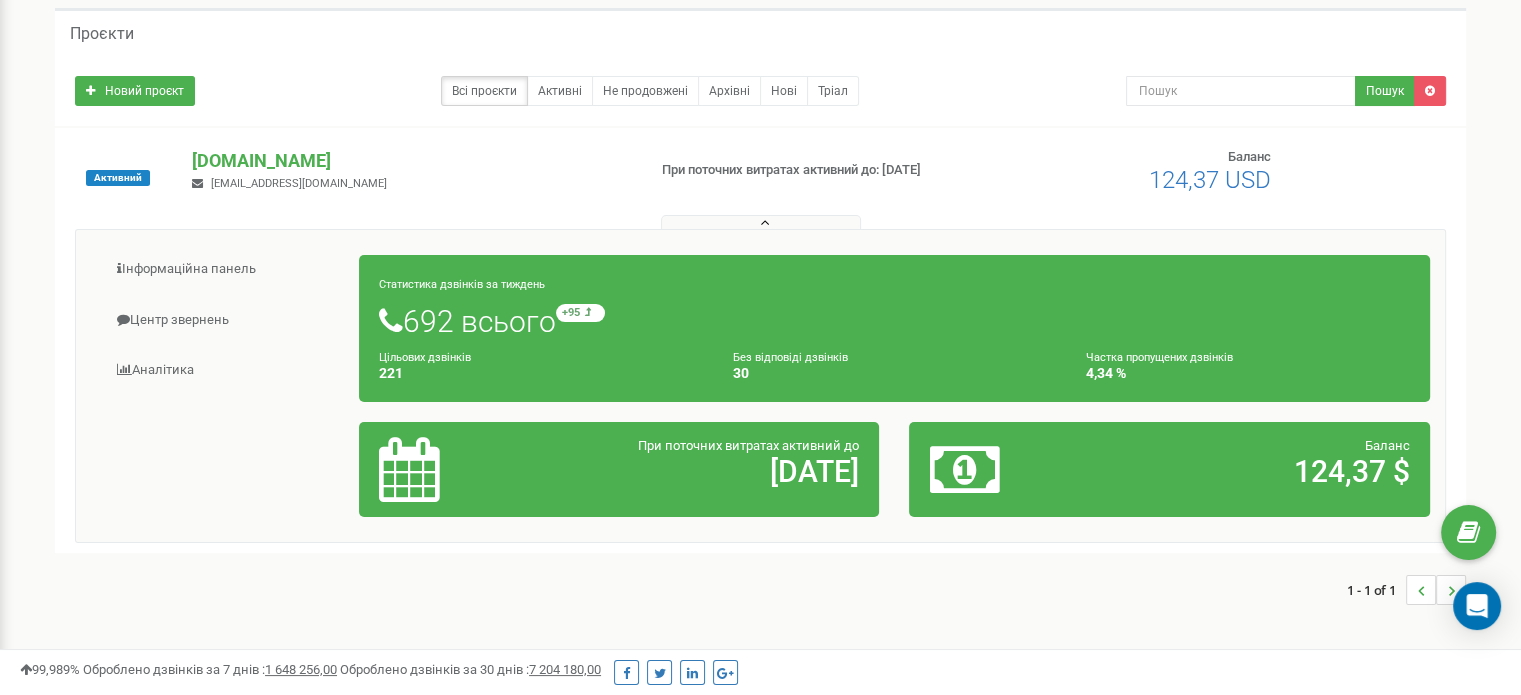 scroll, scrollTop: 0, scrollLeft: 0, axis: both 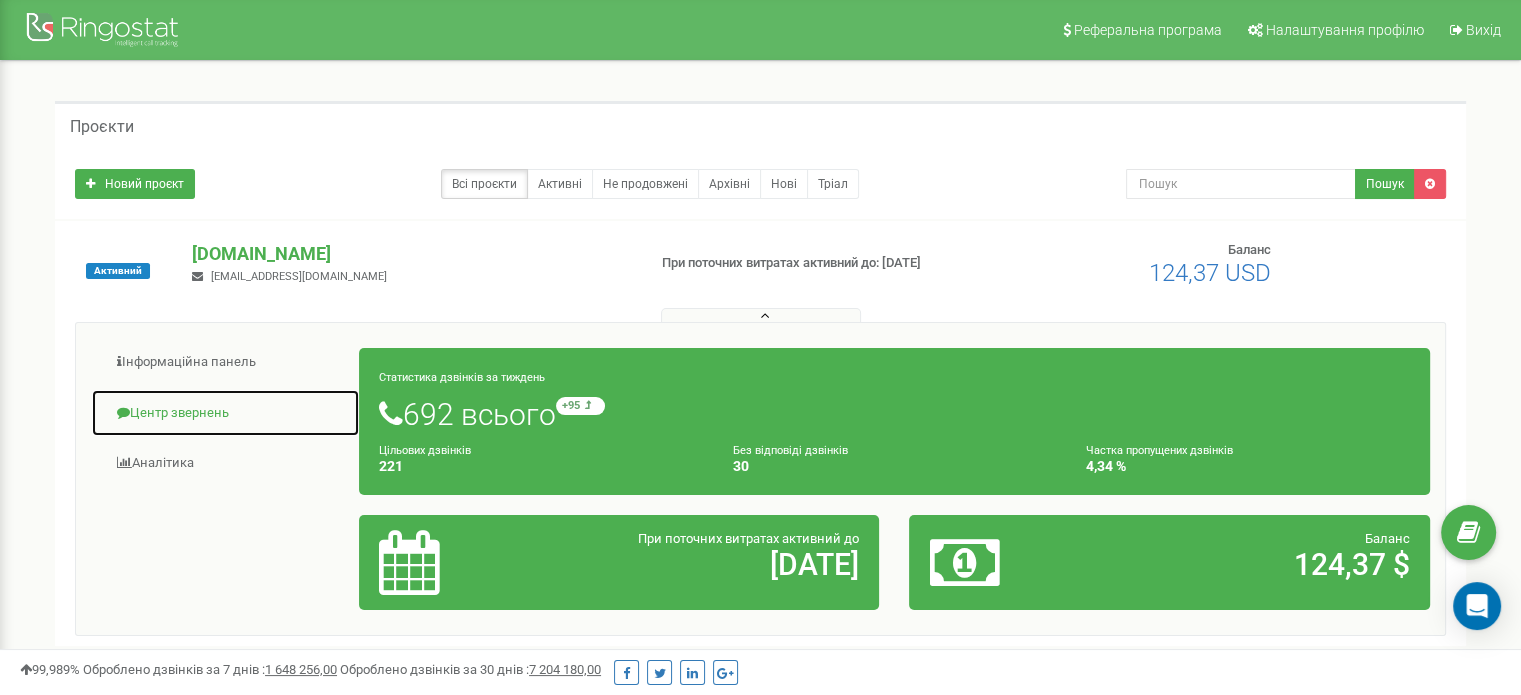 click on "Центр звернень" at bounding box center (225, 413) 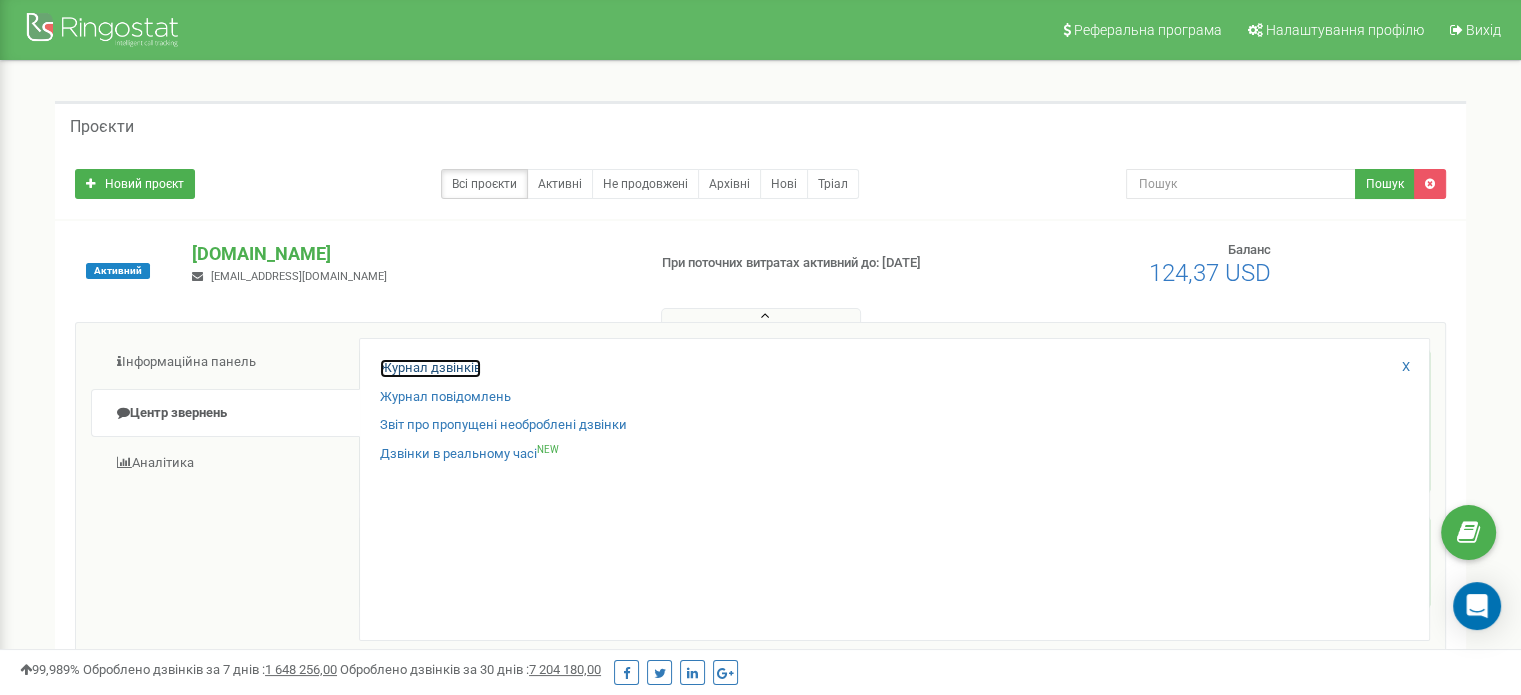 click on "Журнал дзвінків" at bounding box center (430, 368) 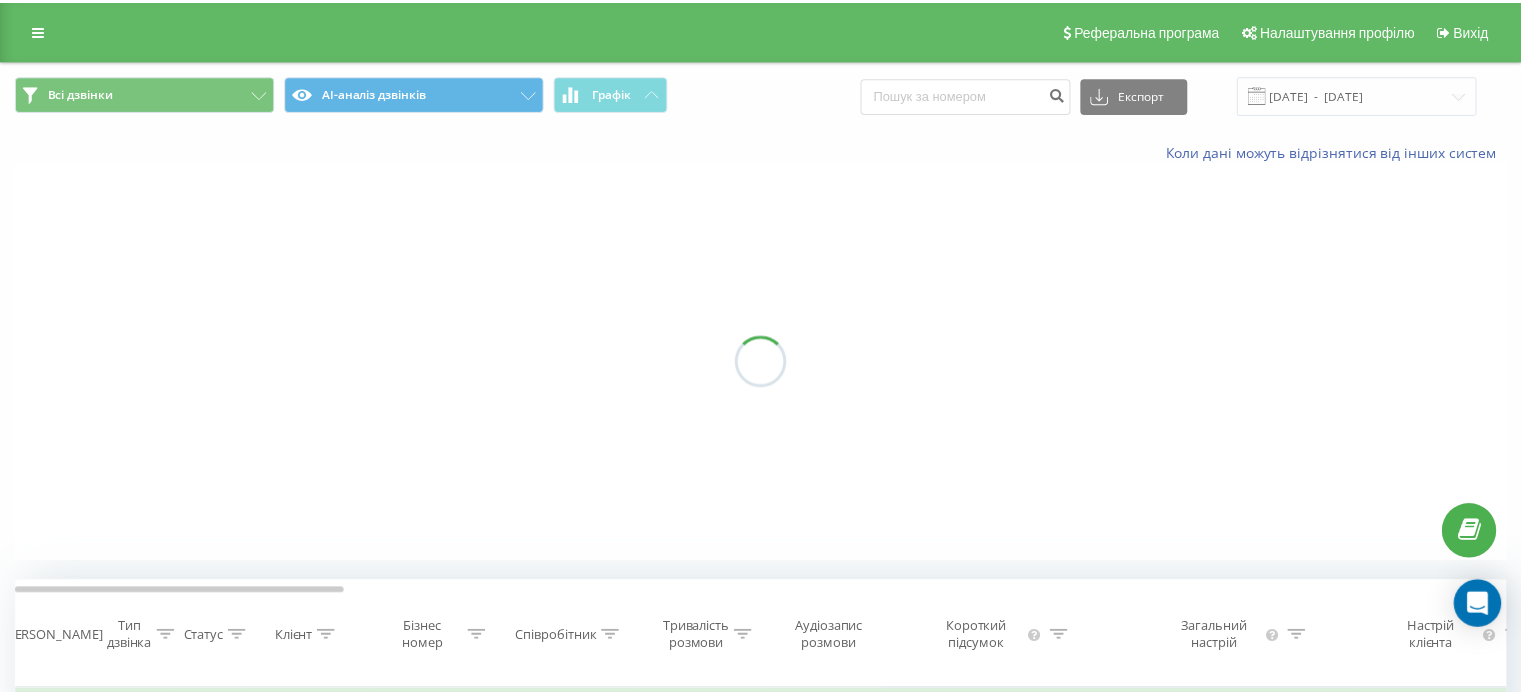 scroll, scrollTop: 0, scrollLeft: 0, axis: both 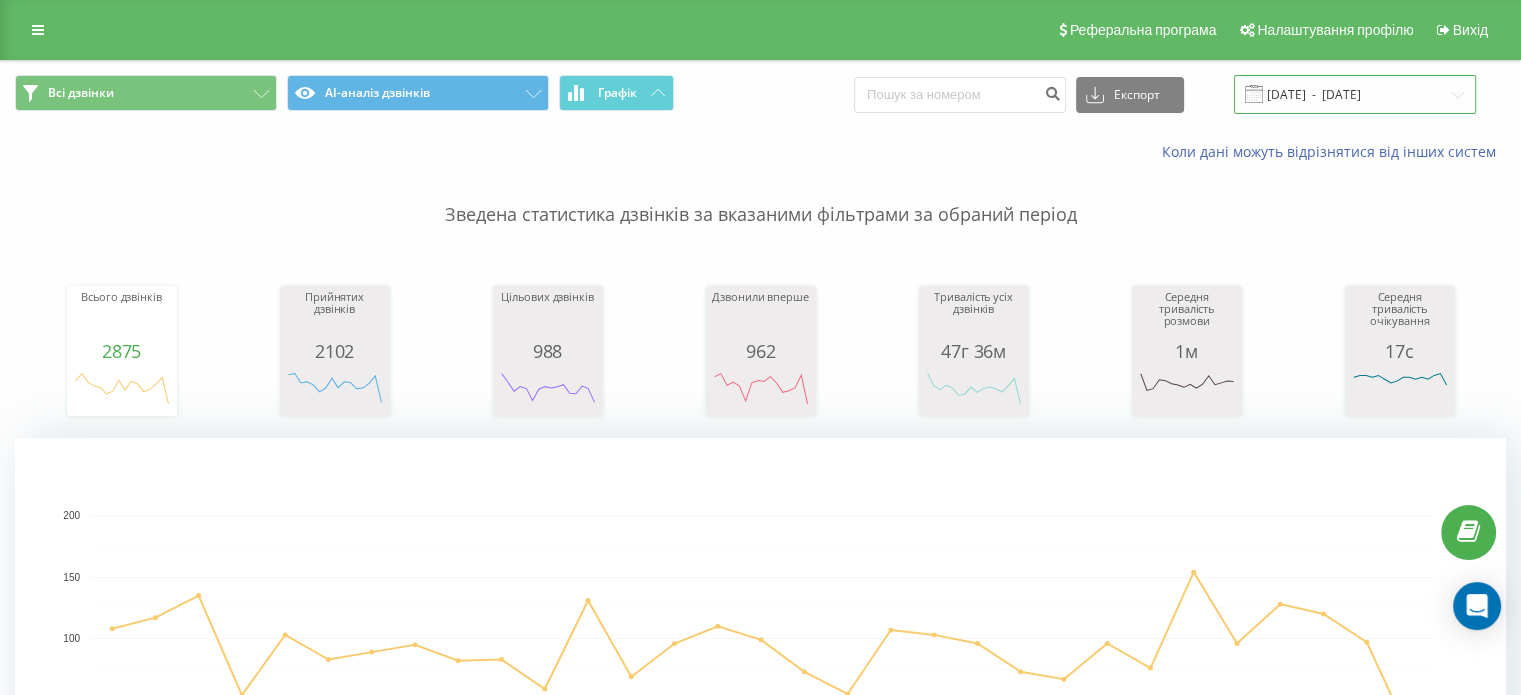 click on "[DATE]  -  [DATE]" at bounding box center (1355, 94) 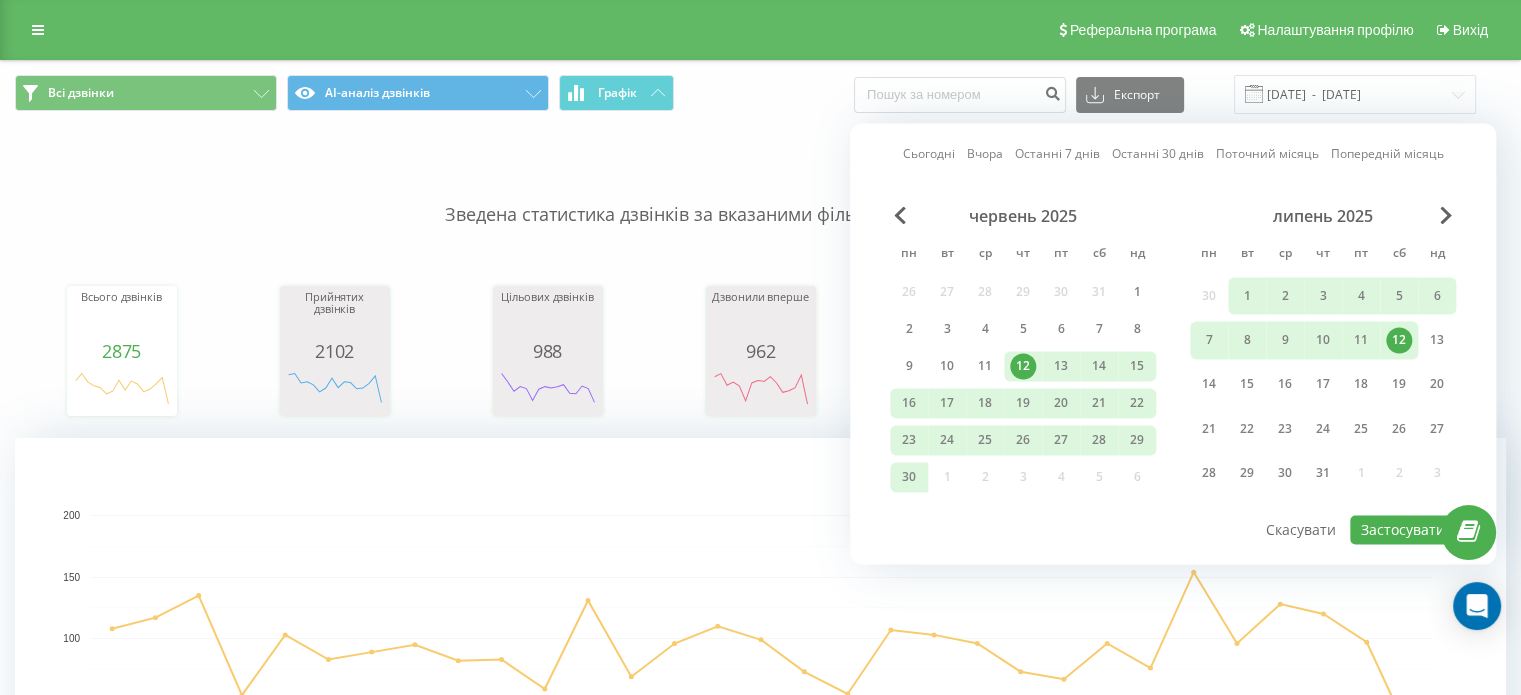 click on "12" at bounding box center [1399, 340] 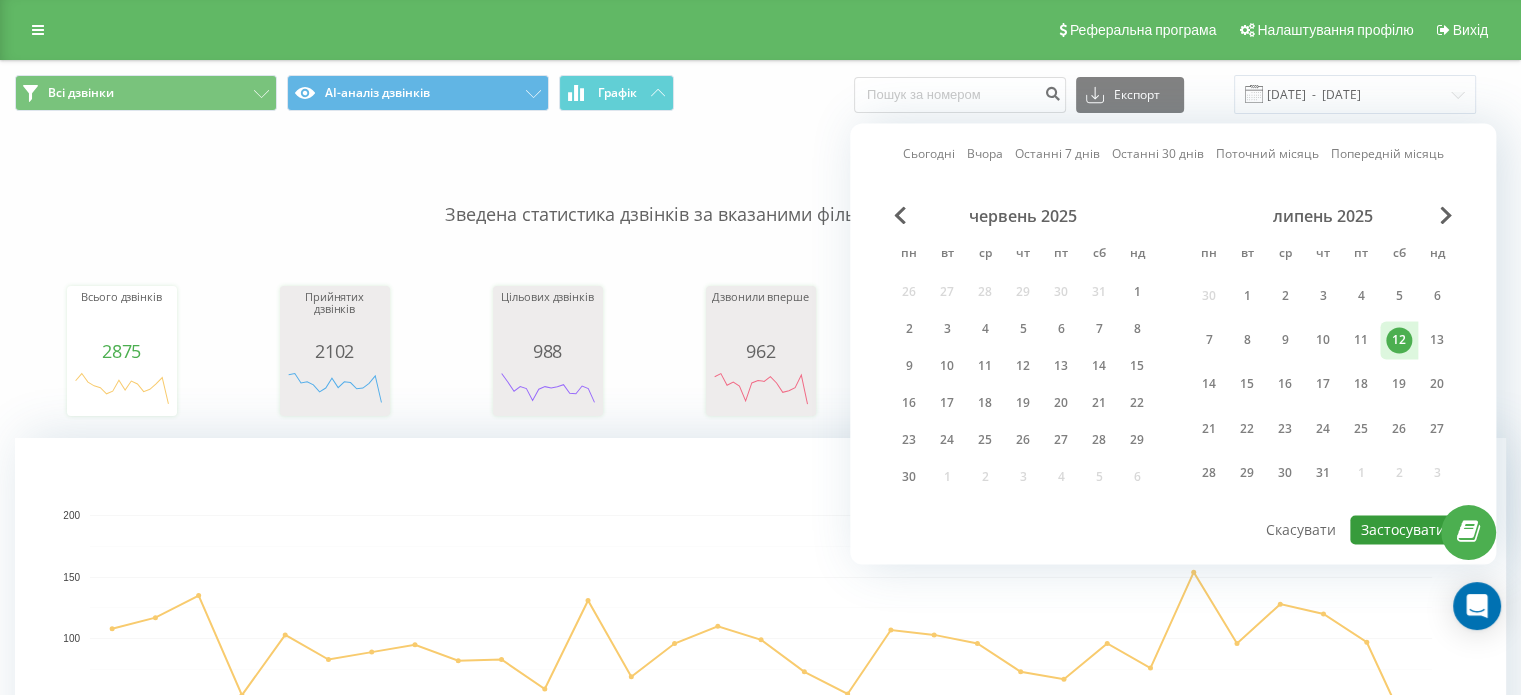 click on "Застосувати" at bounding box center (1403, 529) 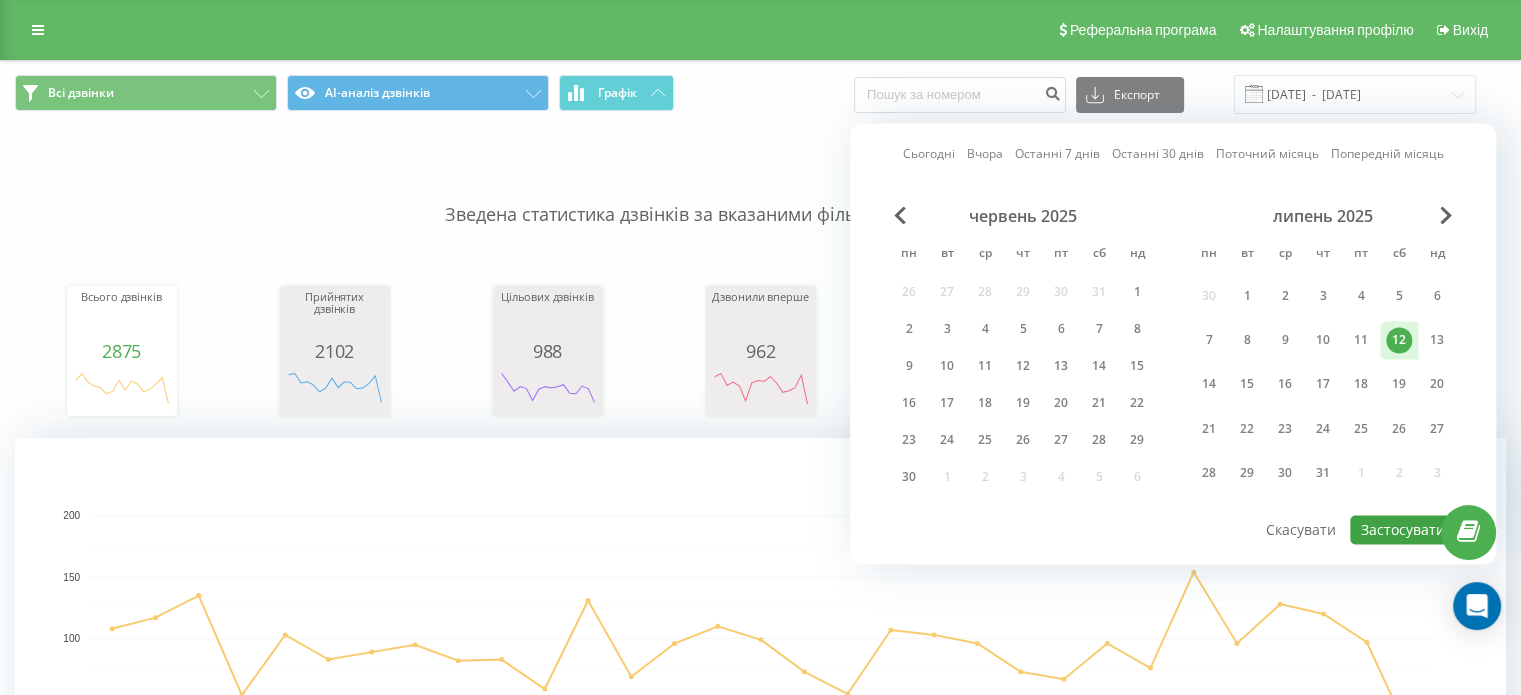type on "[DATE]  -  [DATE]" 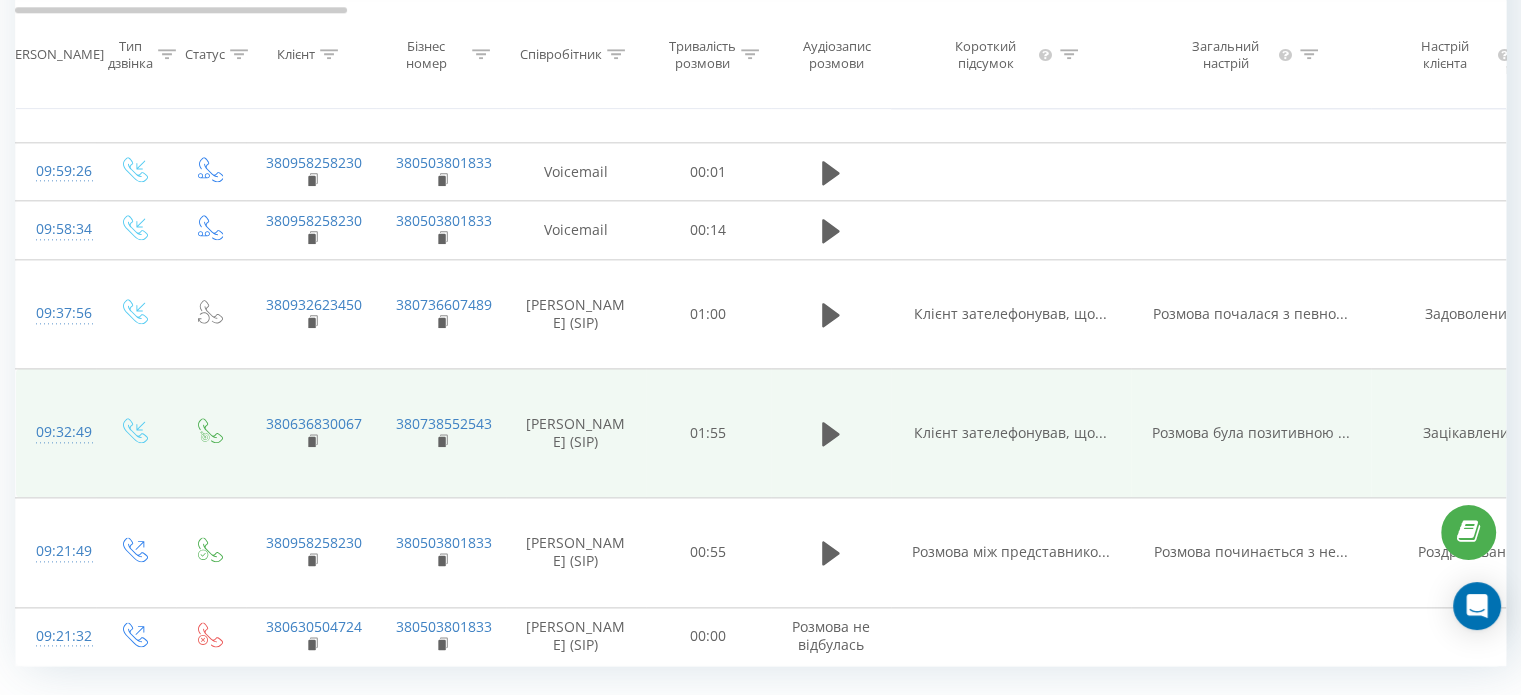 scroll, scrollTop: 2373, scrollLeft: 0, axis: vertical 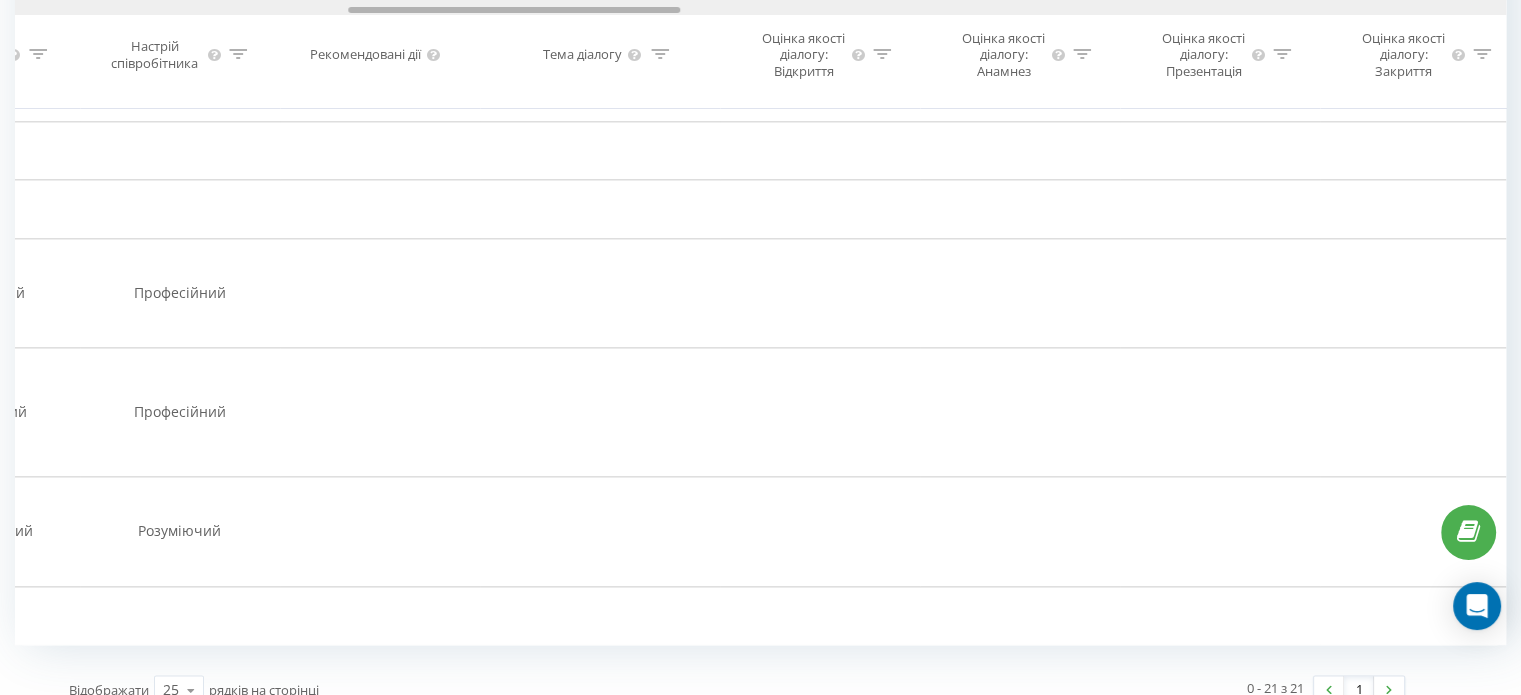 click at bounding box center (760, 7) 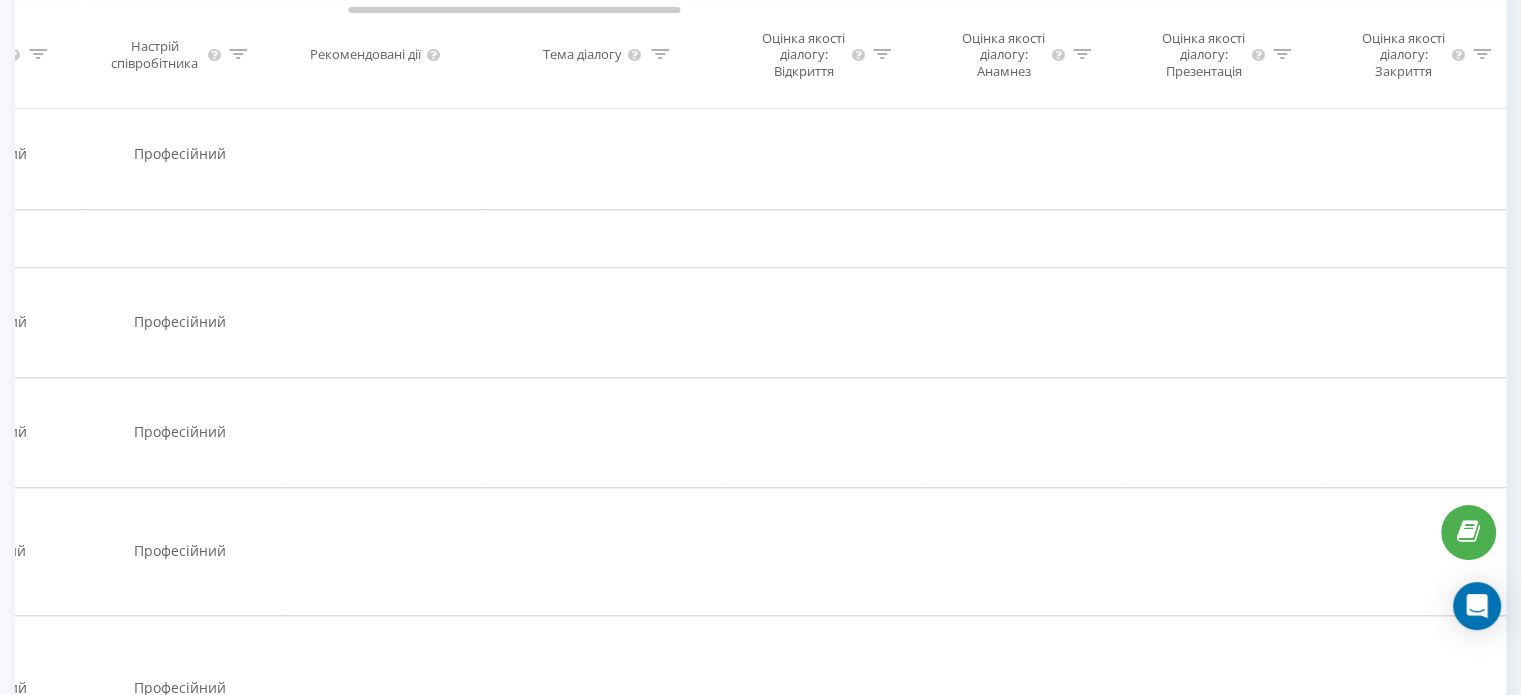 scroll, scrollTop: 2373, scrollLeft: 0, axis: vertical 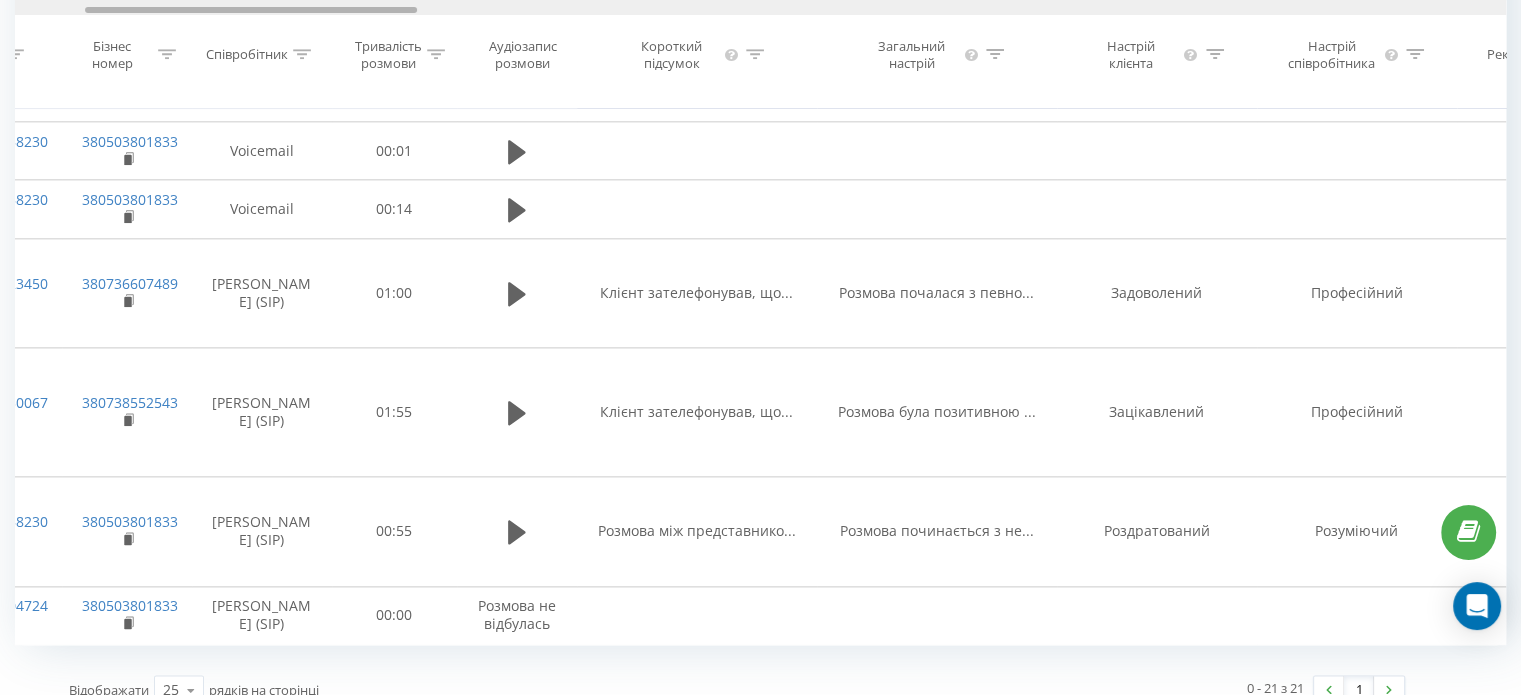 drag, startPoint x: 424, startPoint y: 8, endPoint x: 161, endPoint y: -5, distance: 263.3211 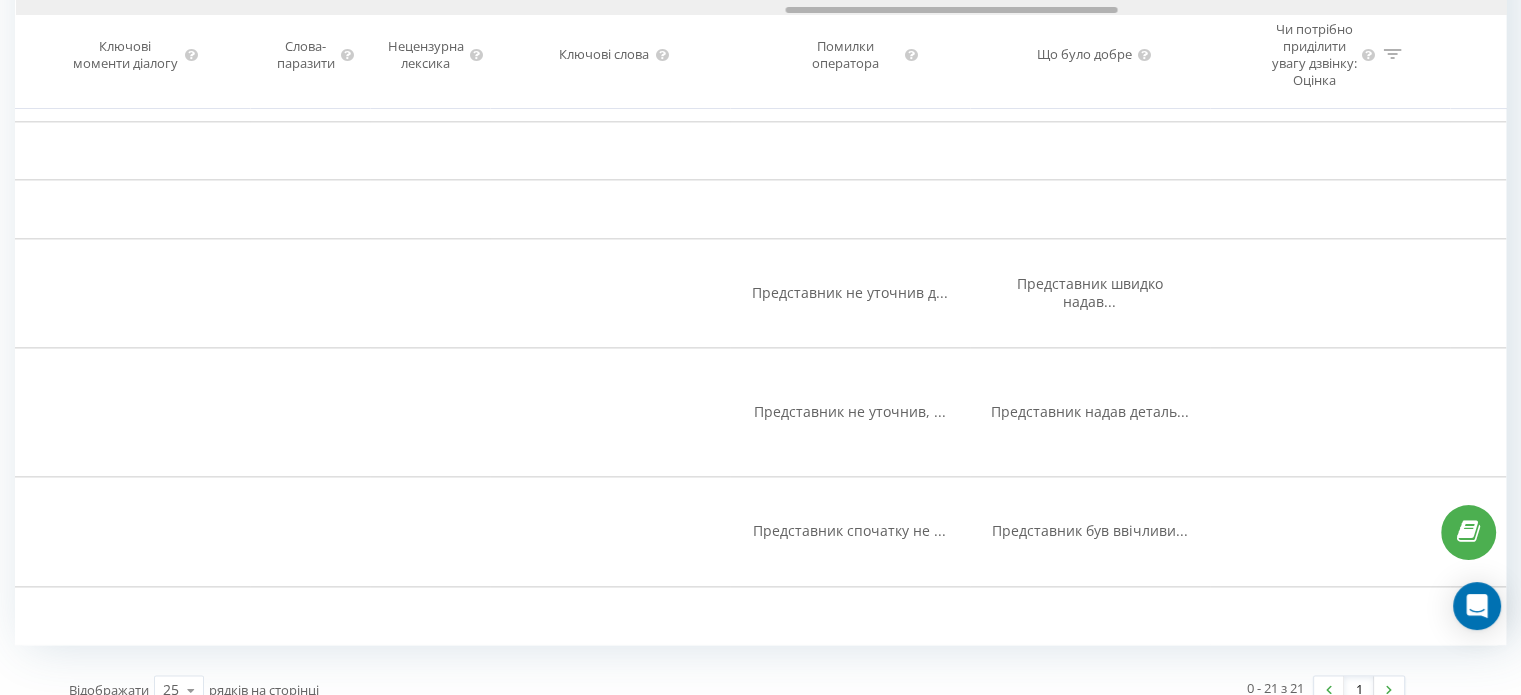 drag, startPoint x: 337, startPoint y: 8, endPoint x: 1036, endPoint y: -24, distance: 699.7321 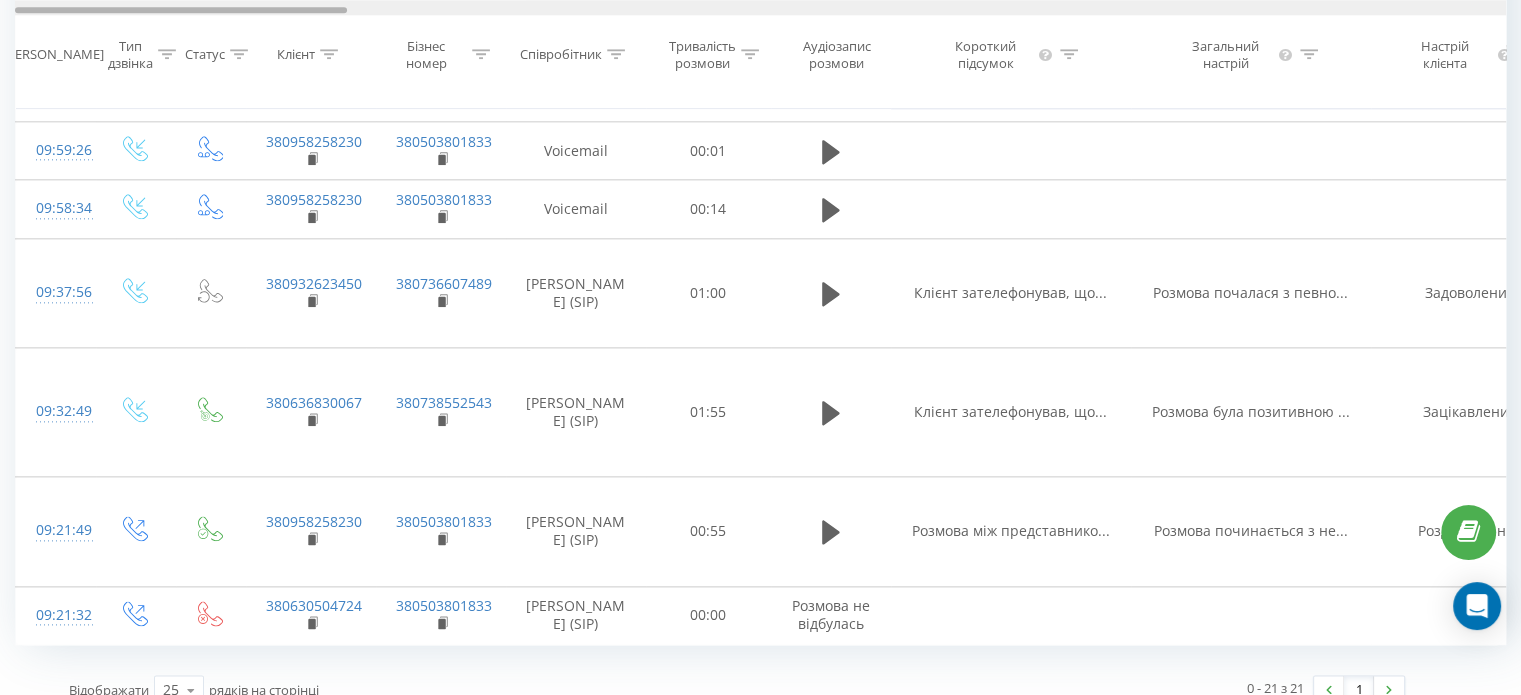 drag, startPoint x: 835, startPoint y: 11, endPoint x: 0, endPoint y: -13, distance: 835.34485 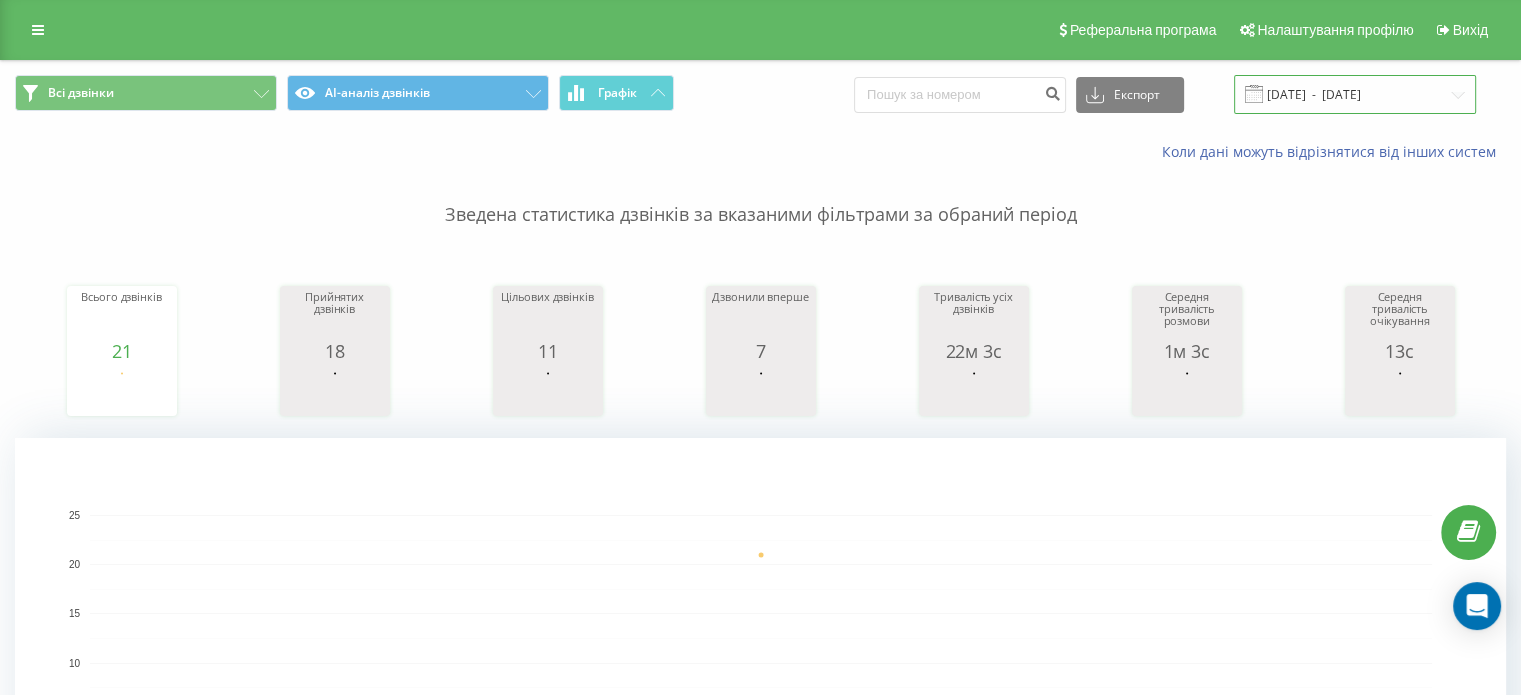 click on "[DATE]  -  [DATE]" at bounding box center [1355, 94] 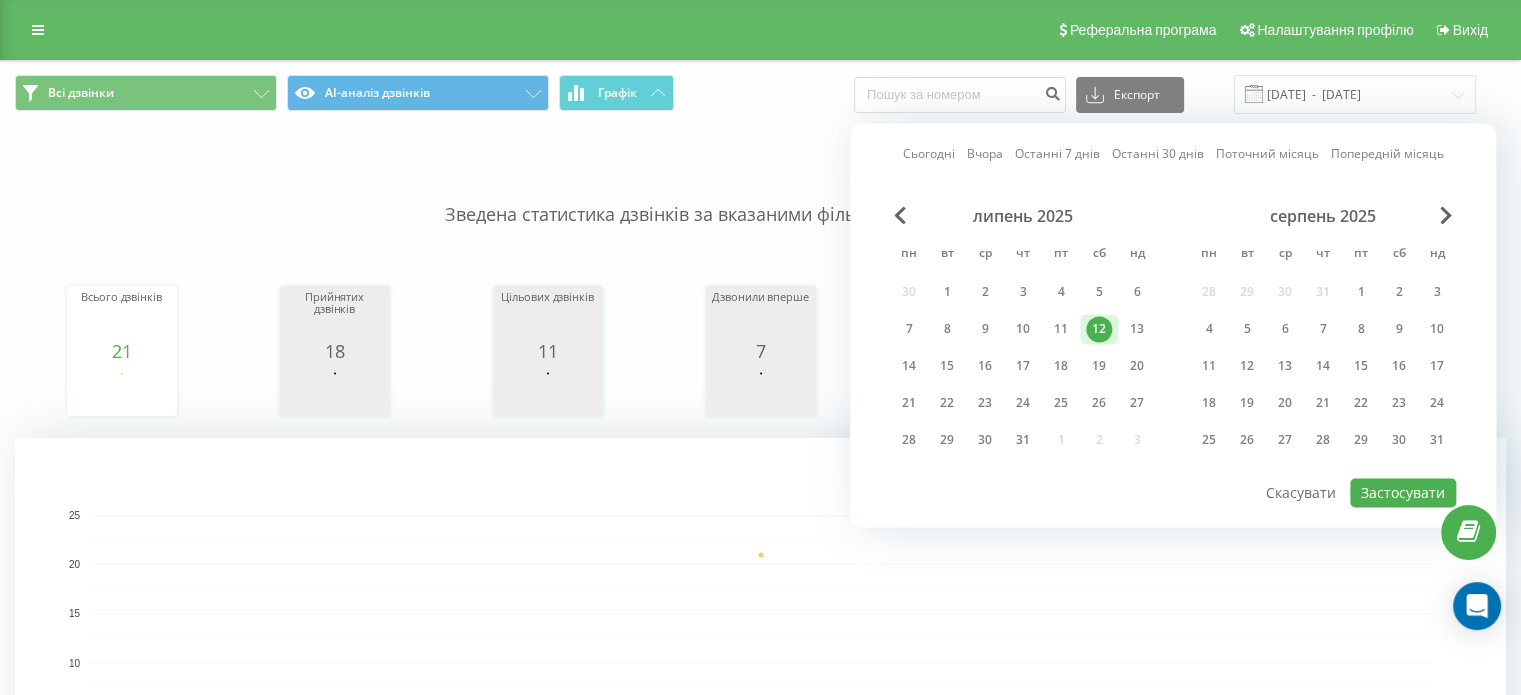 click on "12" at bounding box center (1099, 329) 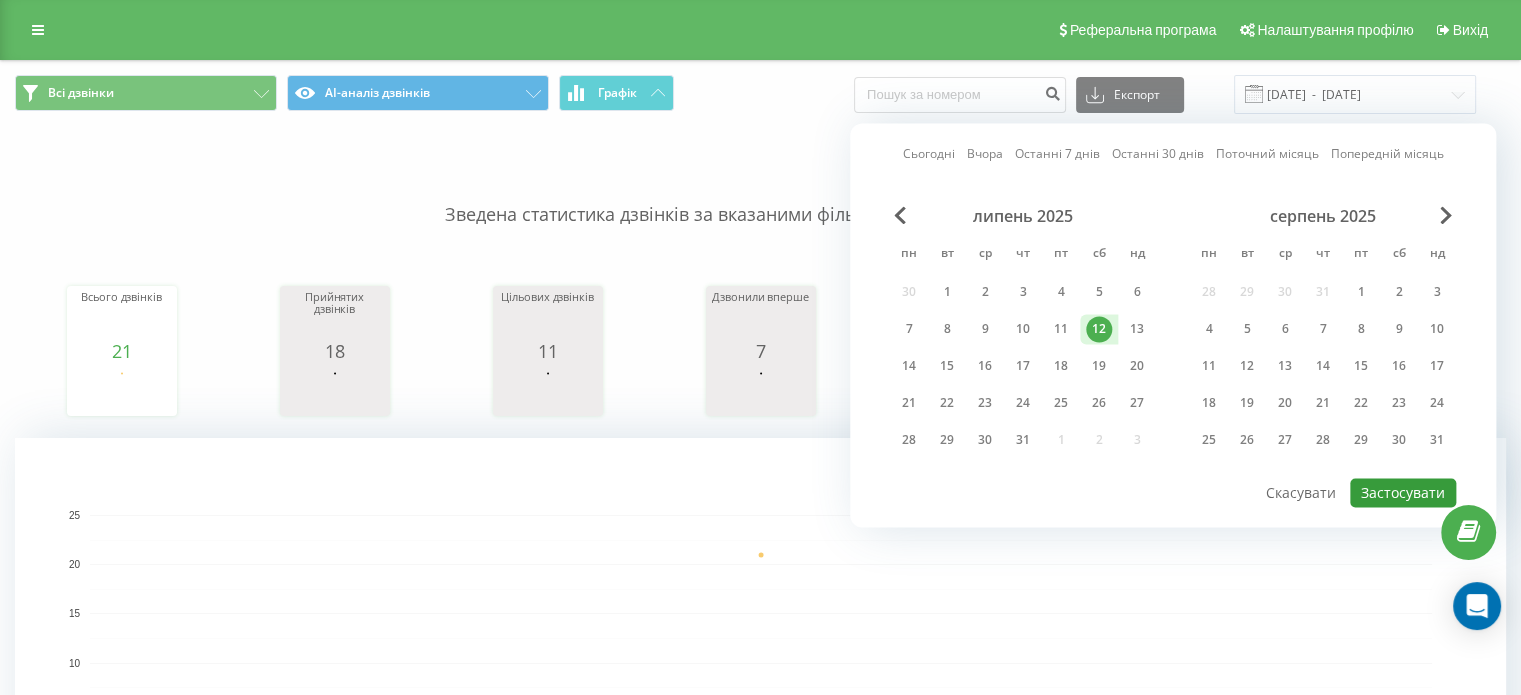 click on "Застосувати" at bounding box center [1403, 492] 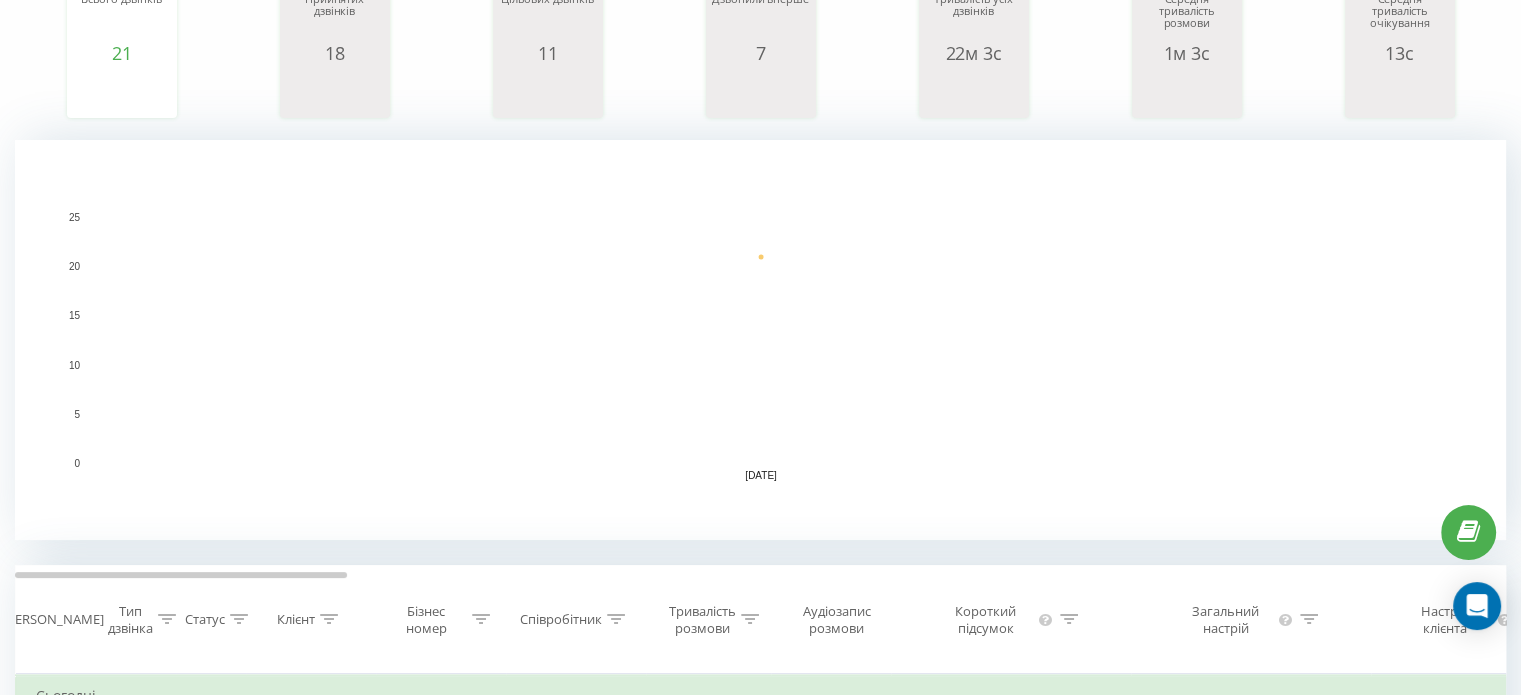 scroll, scrollTop: 0, scrollLeft: 0, axis: both 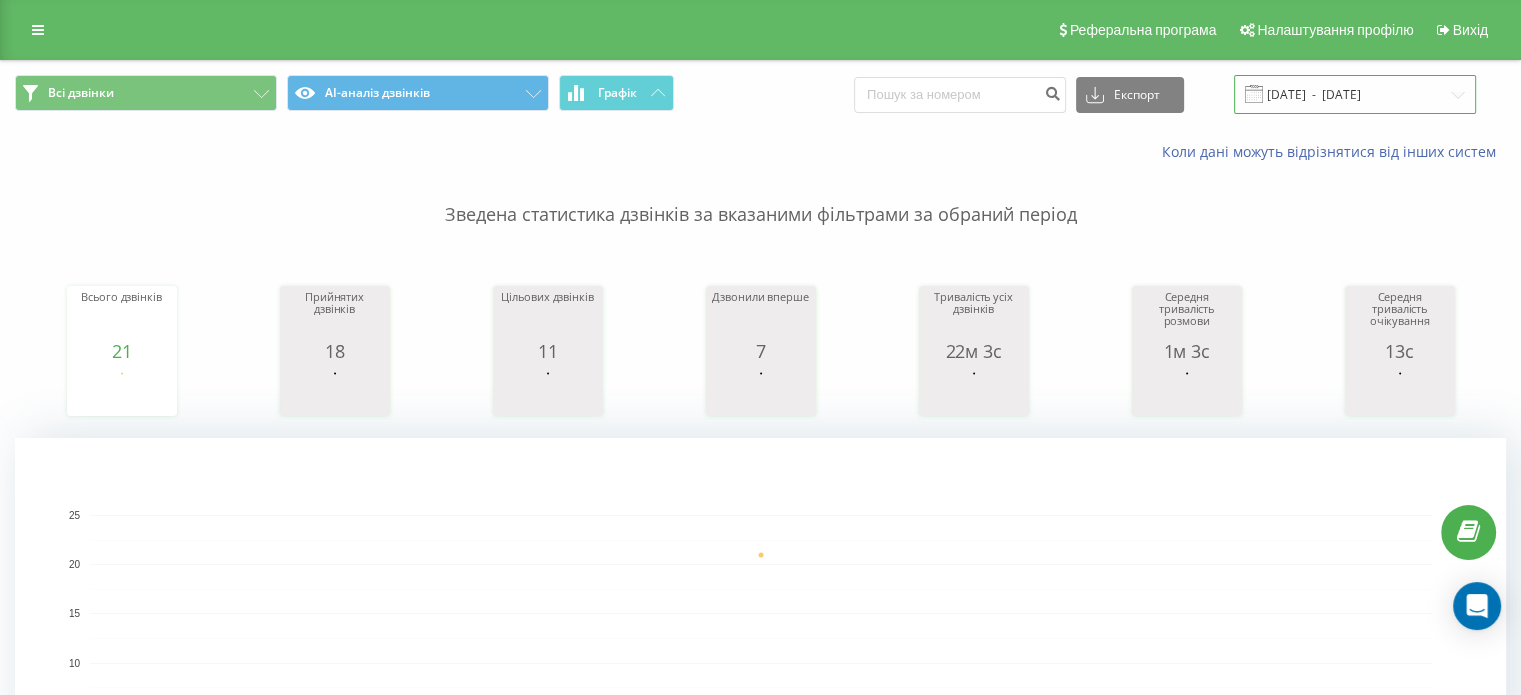 click on "[DATE]  -  [DATE]" at bounding box center (1355, 94) 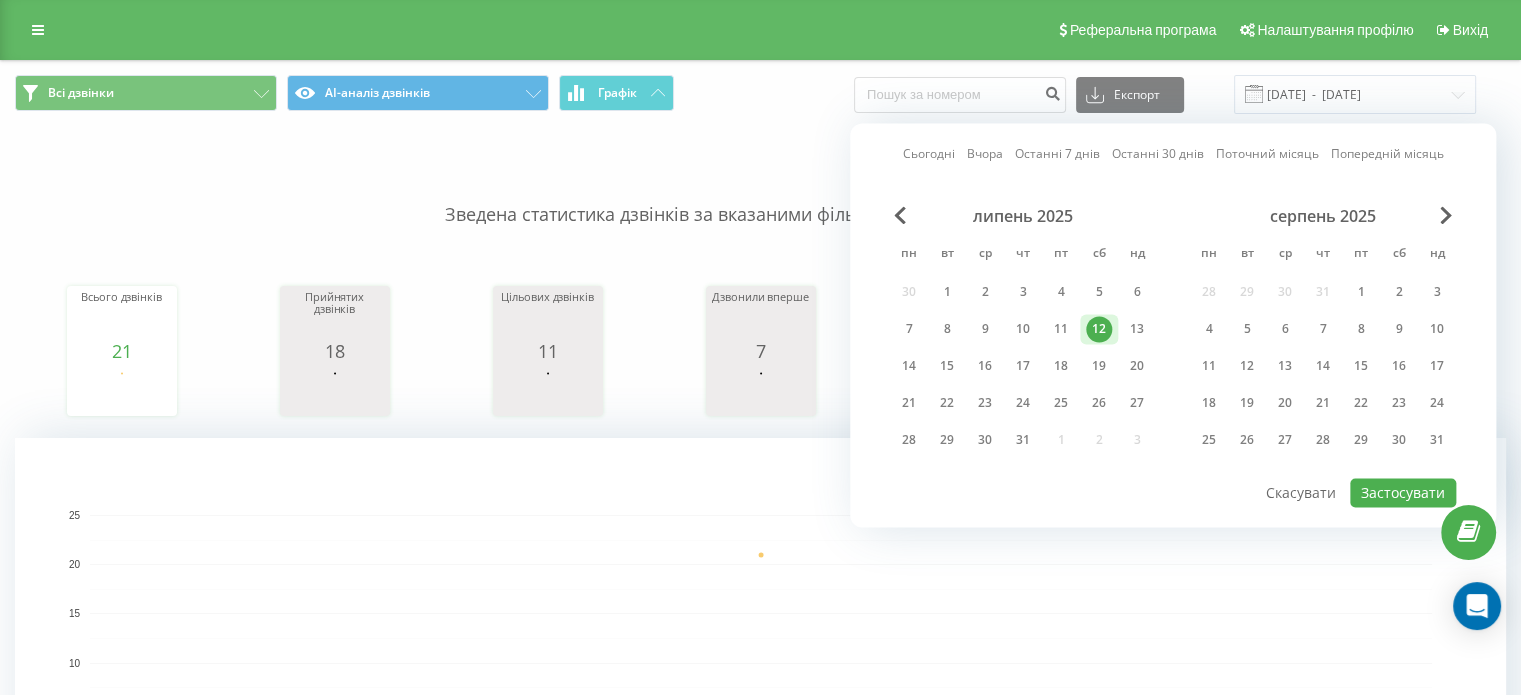 click on "12" at bounding box center [1099, 329] 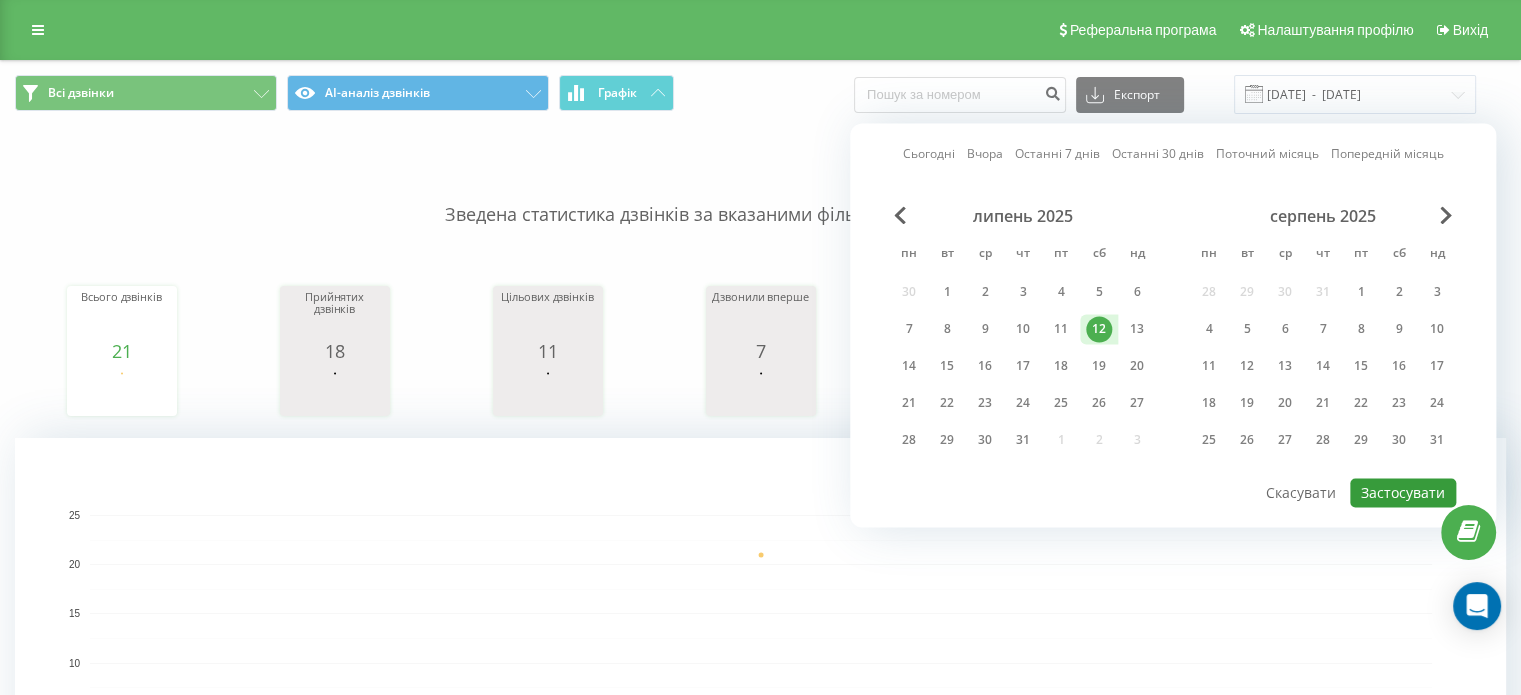 click on "Застосувати" at bounding box center (1403, 492) 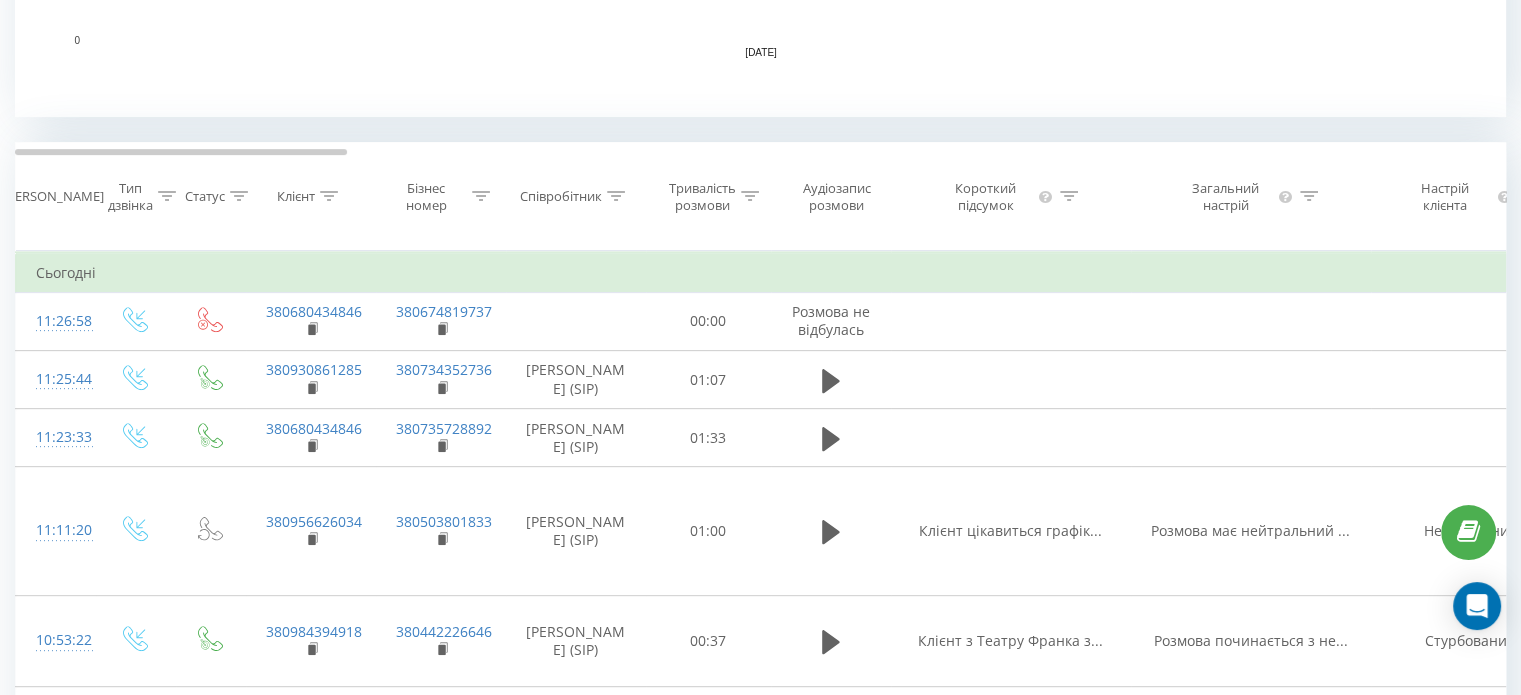 scroll, scrollTop: 800, scrollLeft: 0, axis: vertical 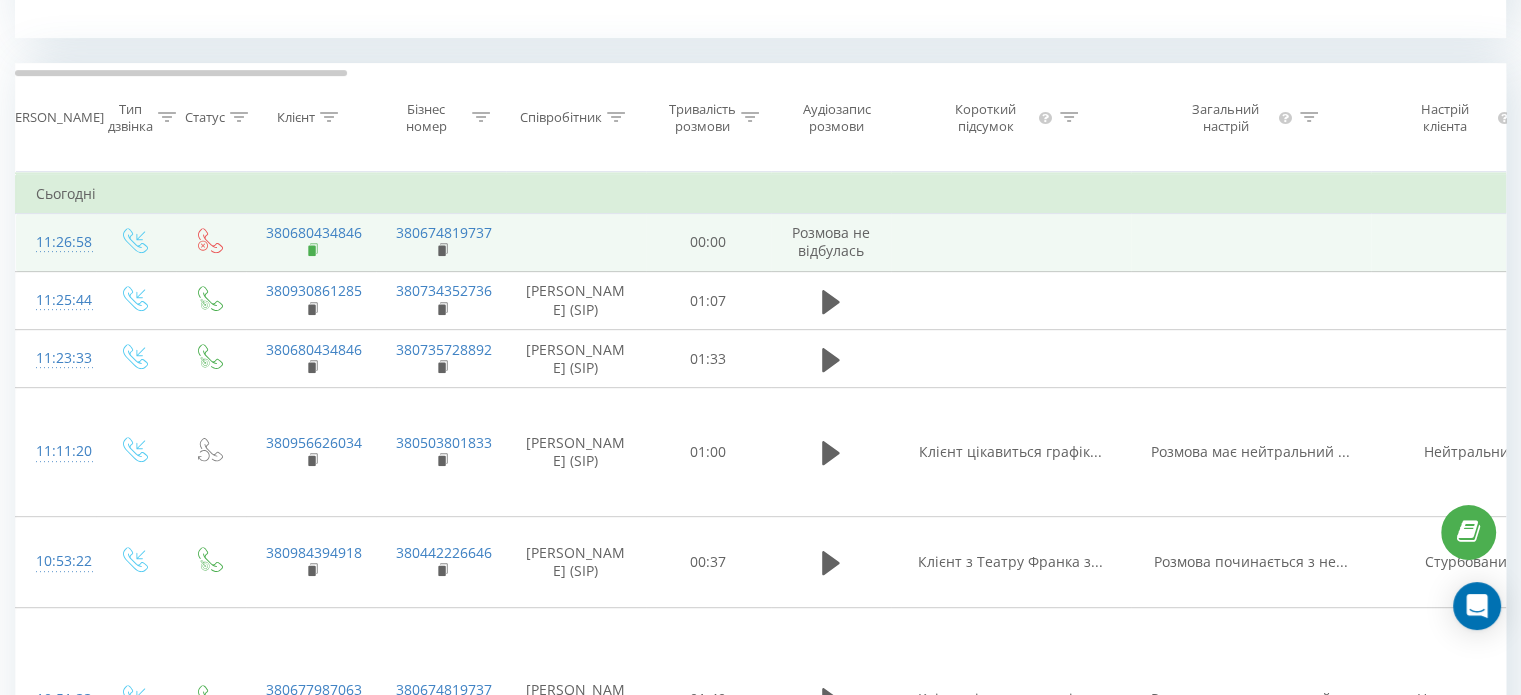 click 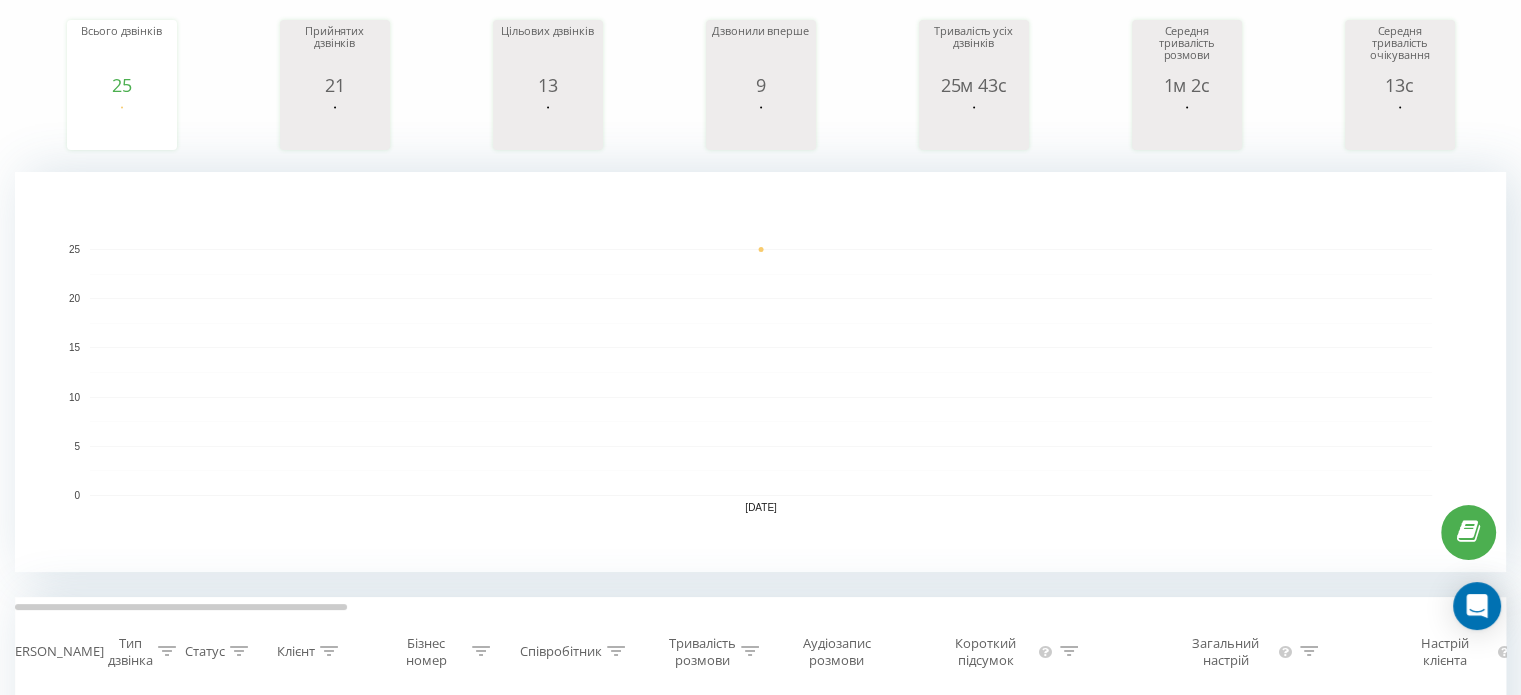 scroll, scrollTop: 0, scrollLeft: 0, axis: both 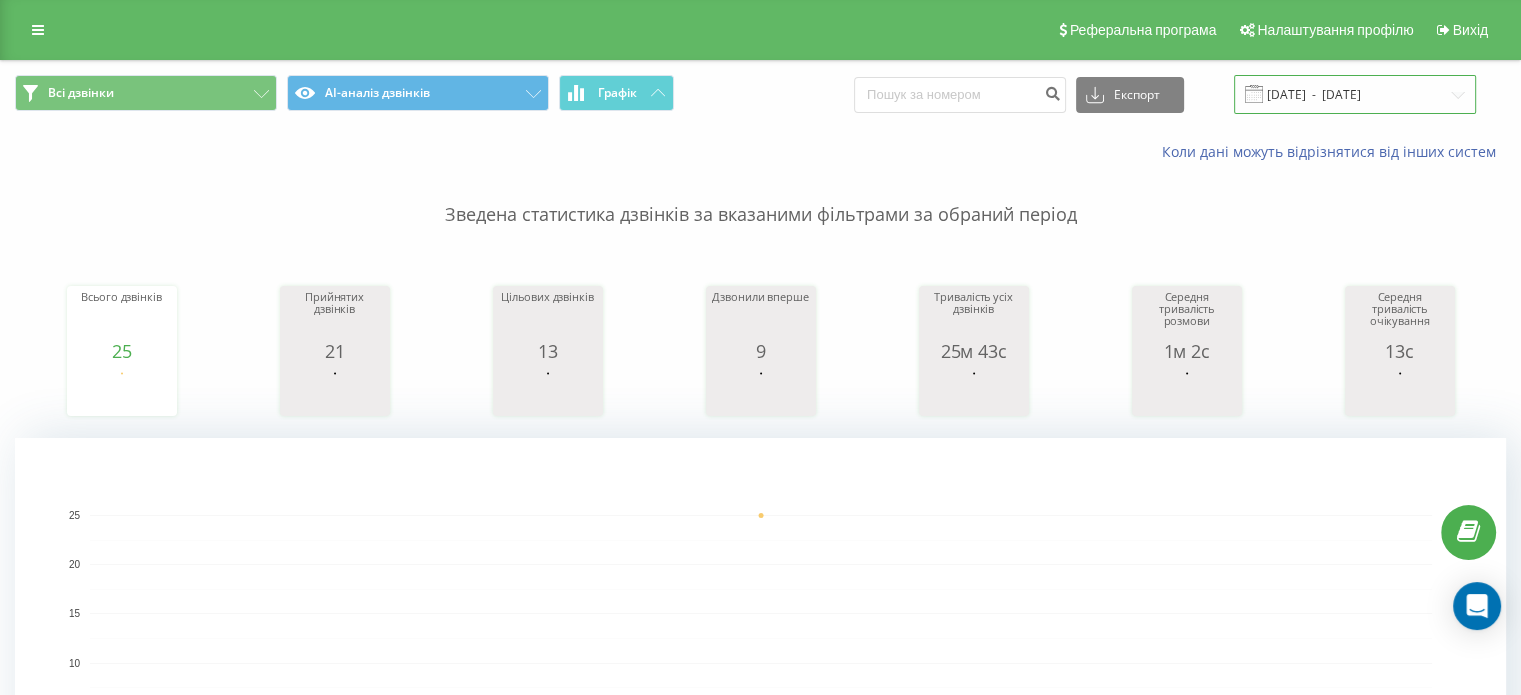 click on "[DATE]  -  [DATE]" at bounding box center [1355, 94] 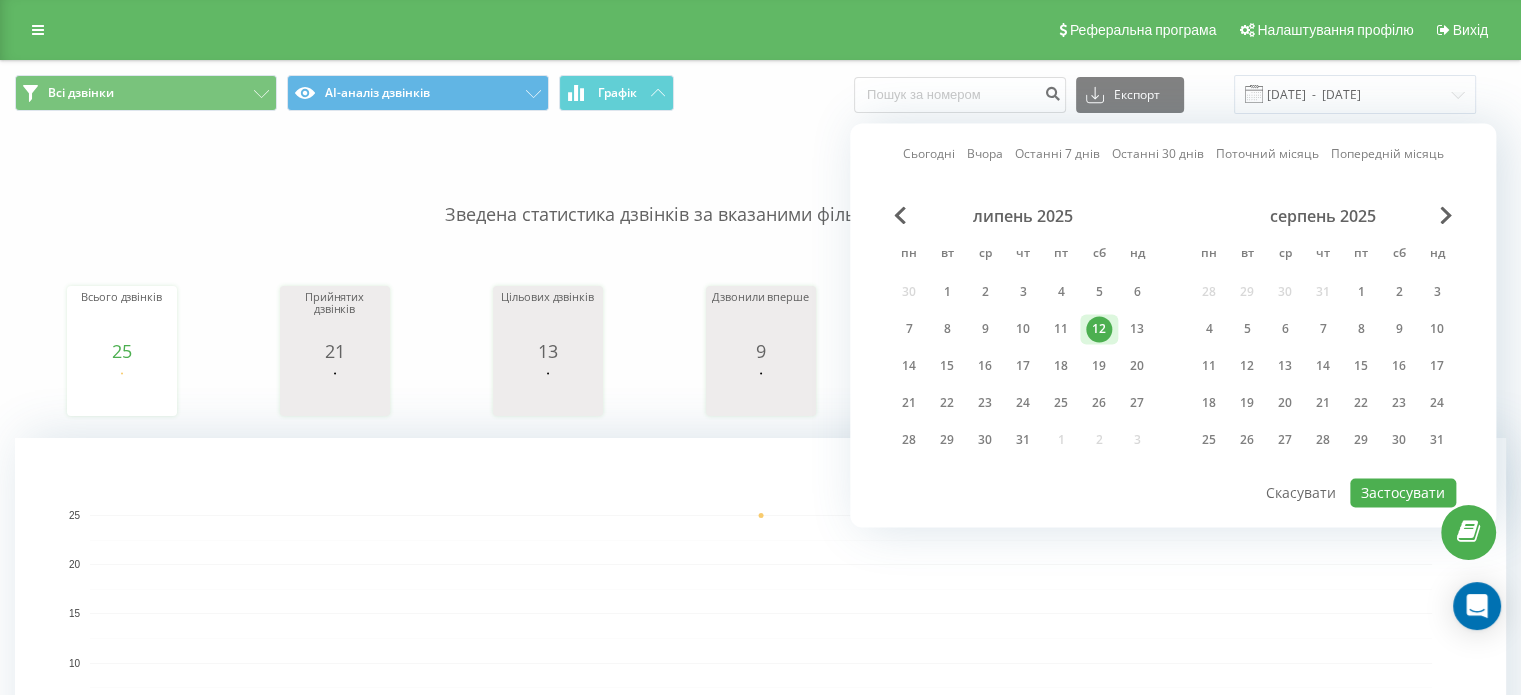 click on "12" at bounding box center [1099, 329] 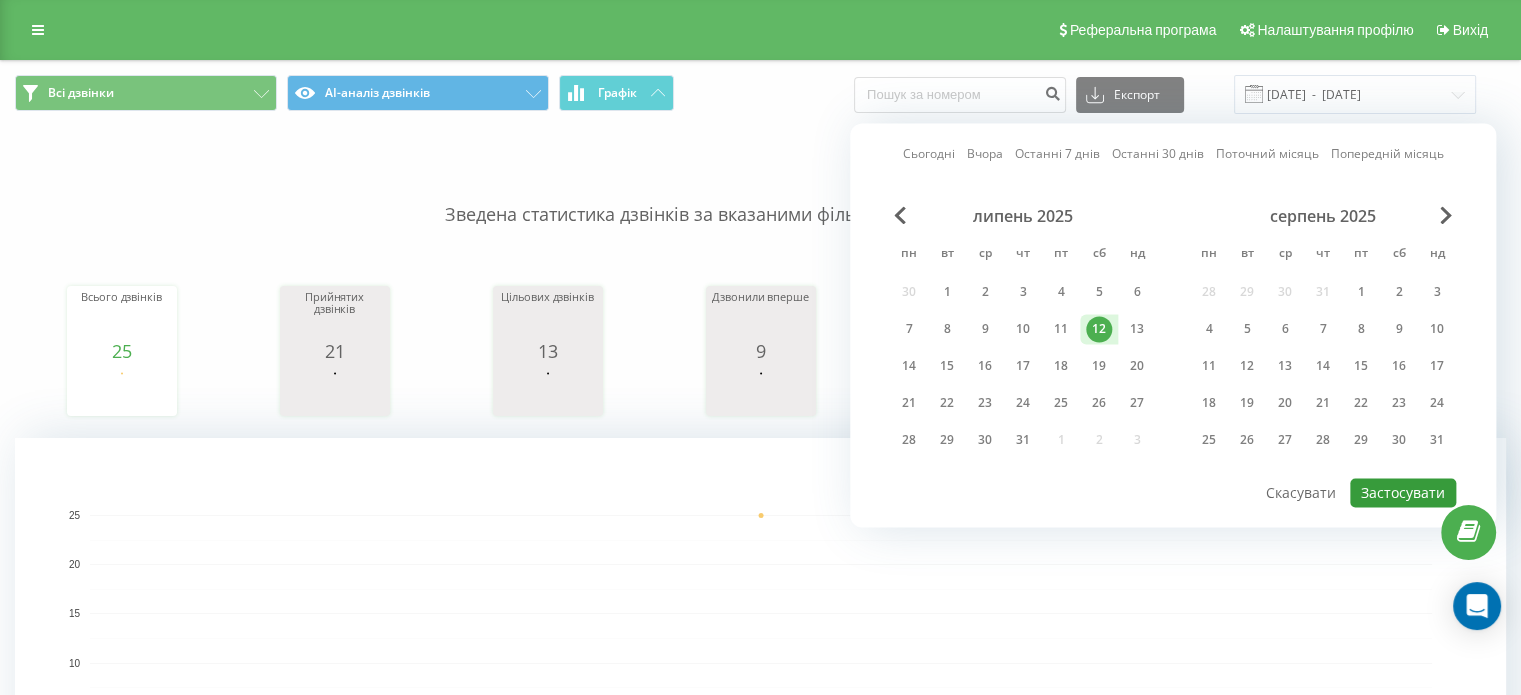 click on "Застосувати" at bounding box center (1403, 492) 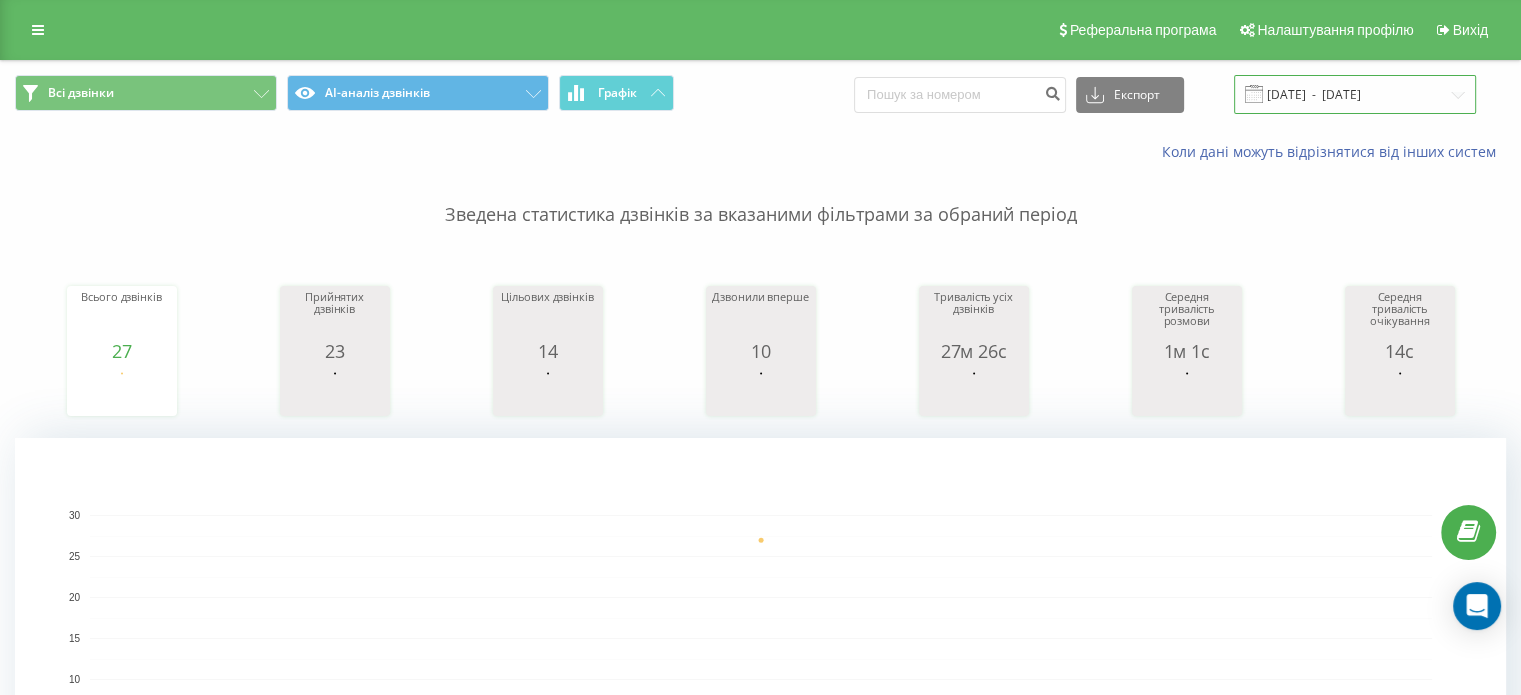 click on "[DATE]  -  [DATE]" at bounding box center [1355, 94] 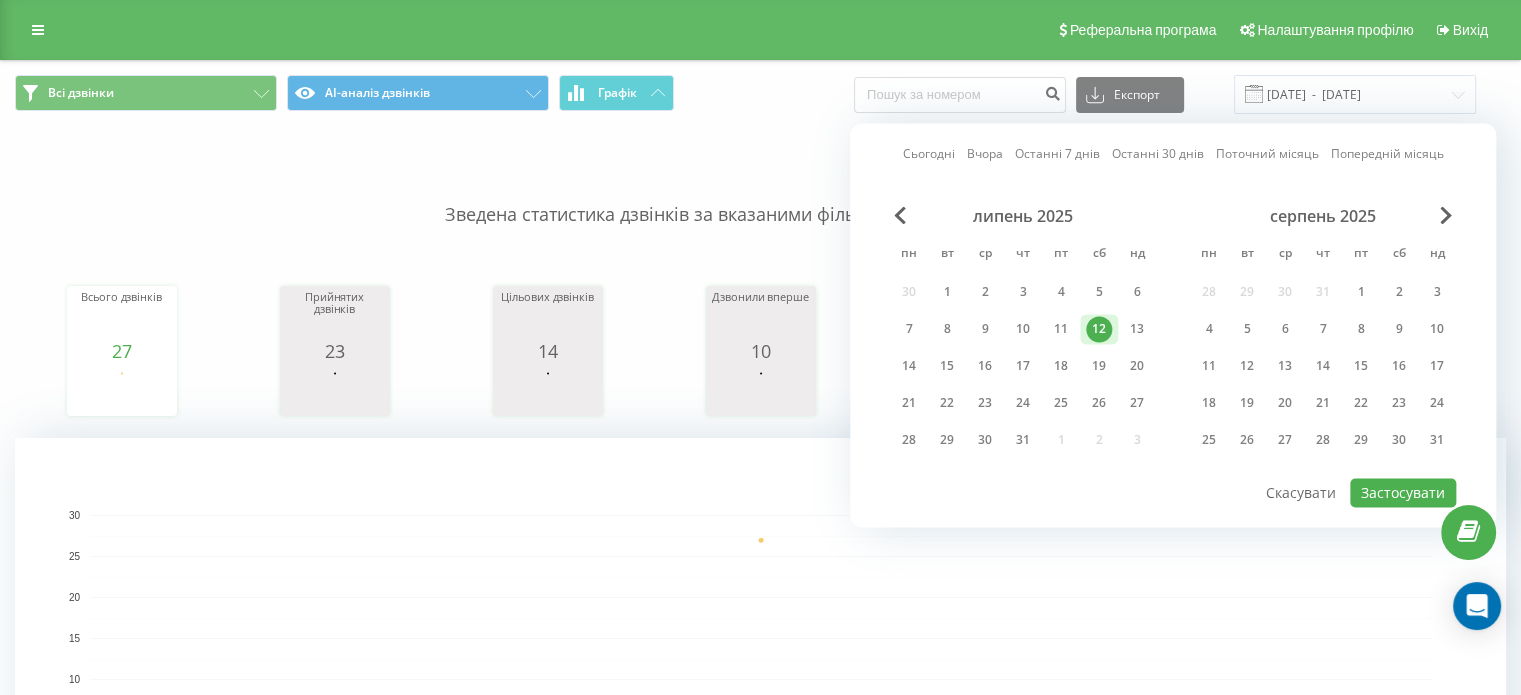 click on "12" at bounding box center [1099, 329] 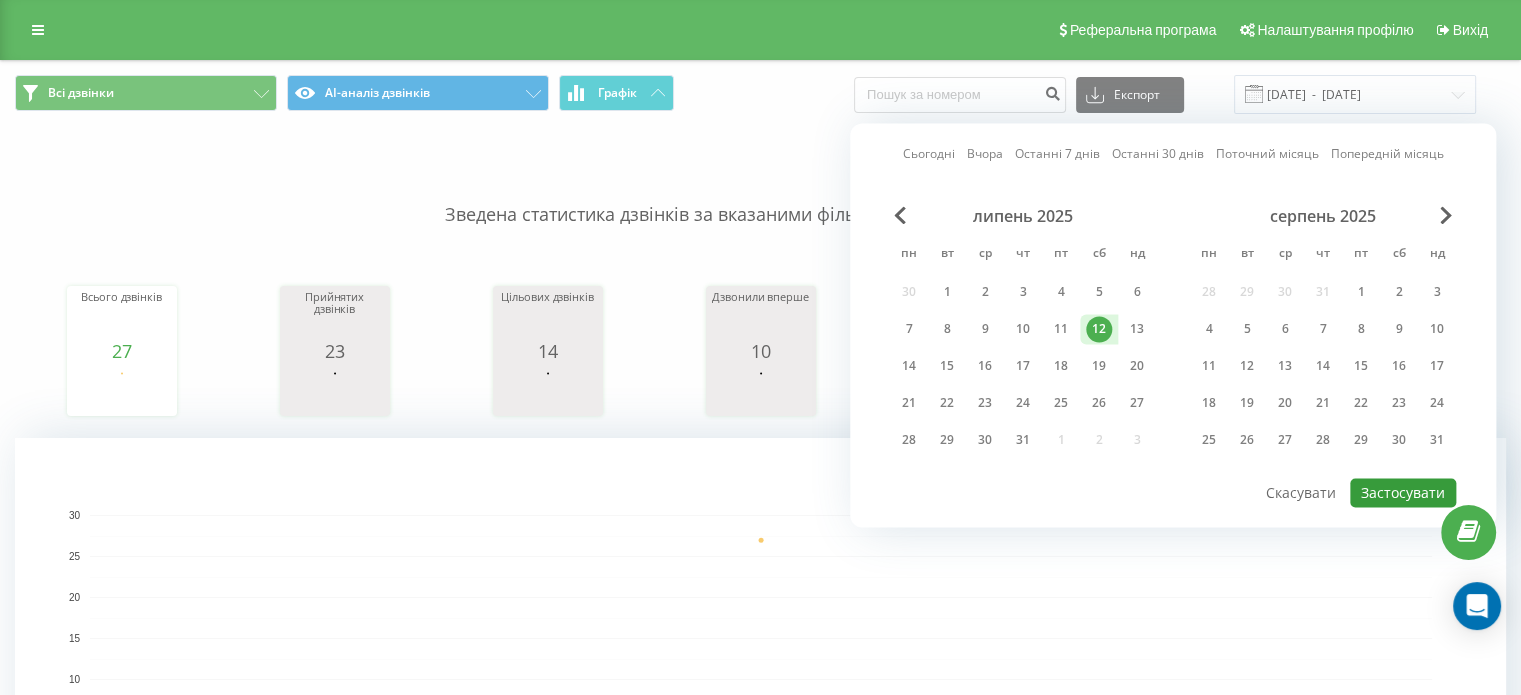 click on "Застосувати" at bounding box center [1403, 492] 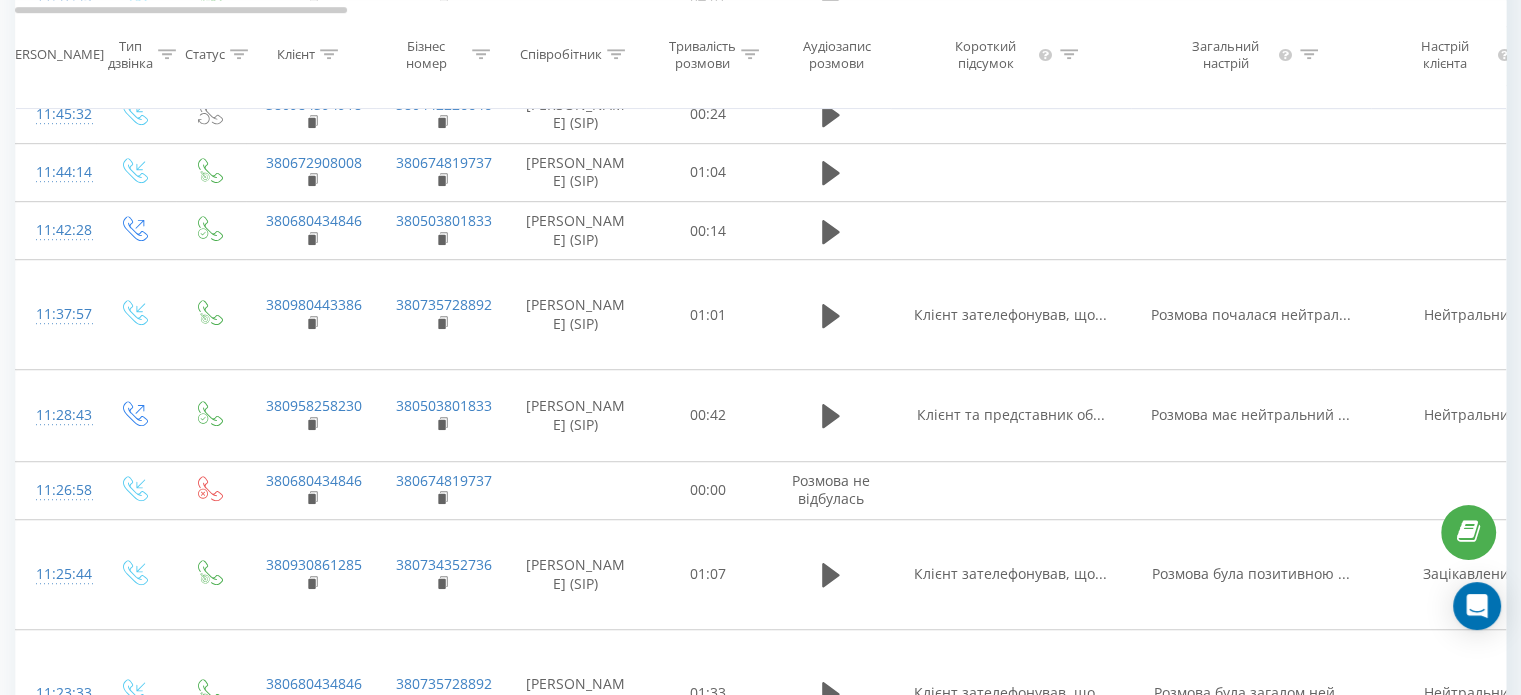 scroll, scrollTop: 1200, scrollLeft: 0, axis: vertical 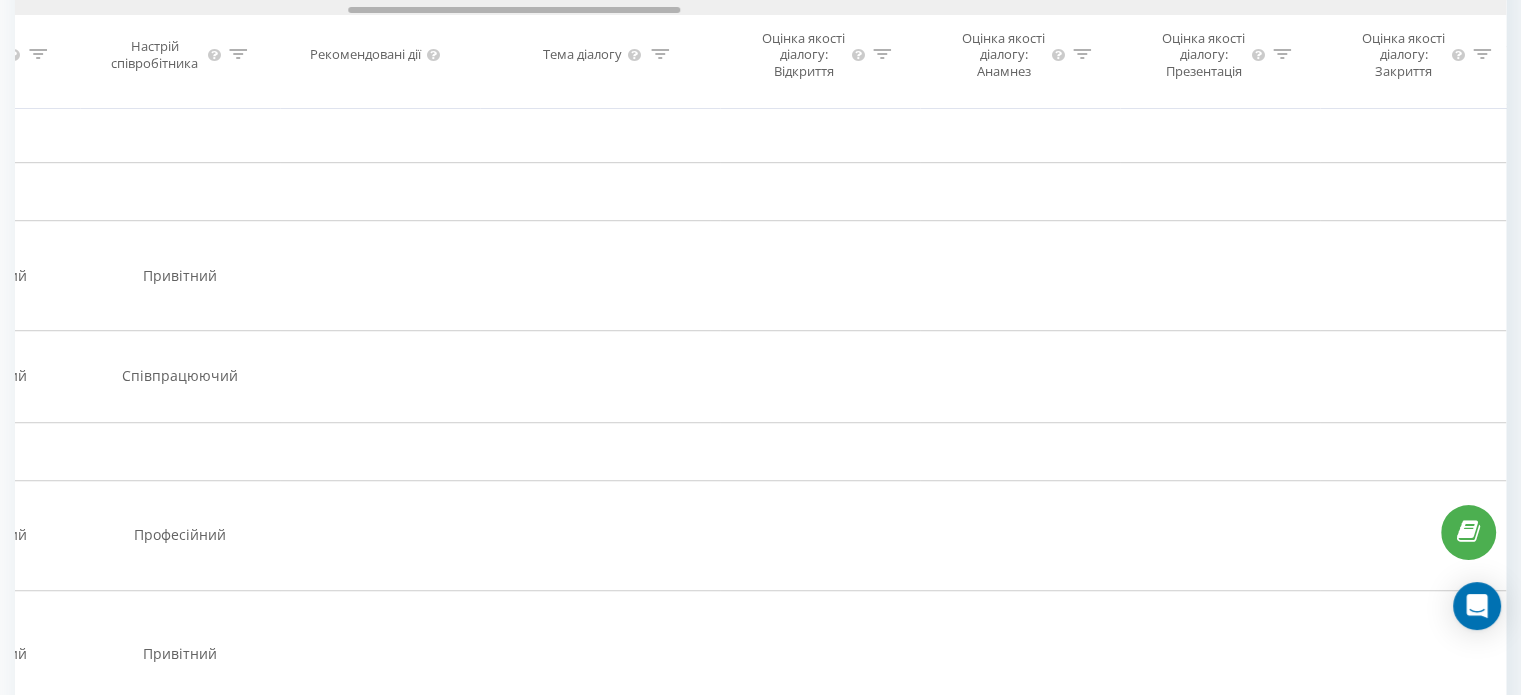 click at bounding box center (760, 7) 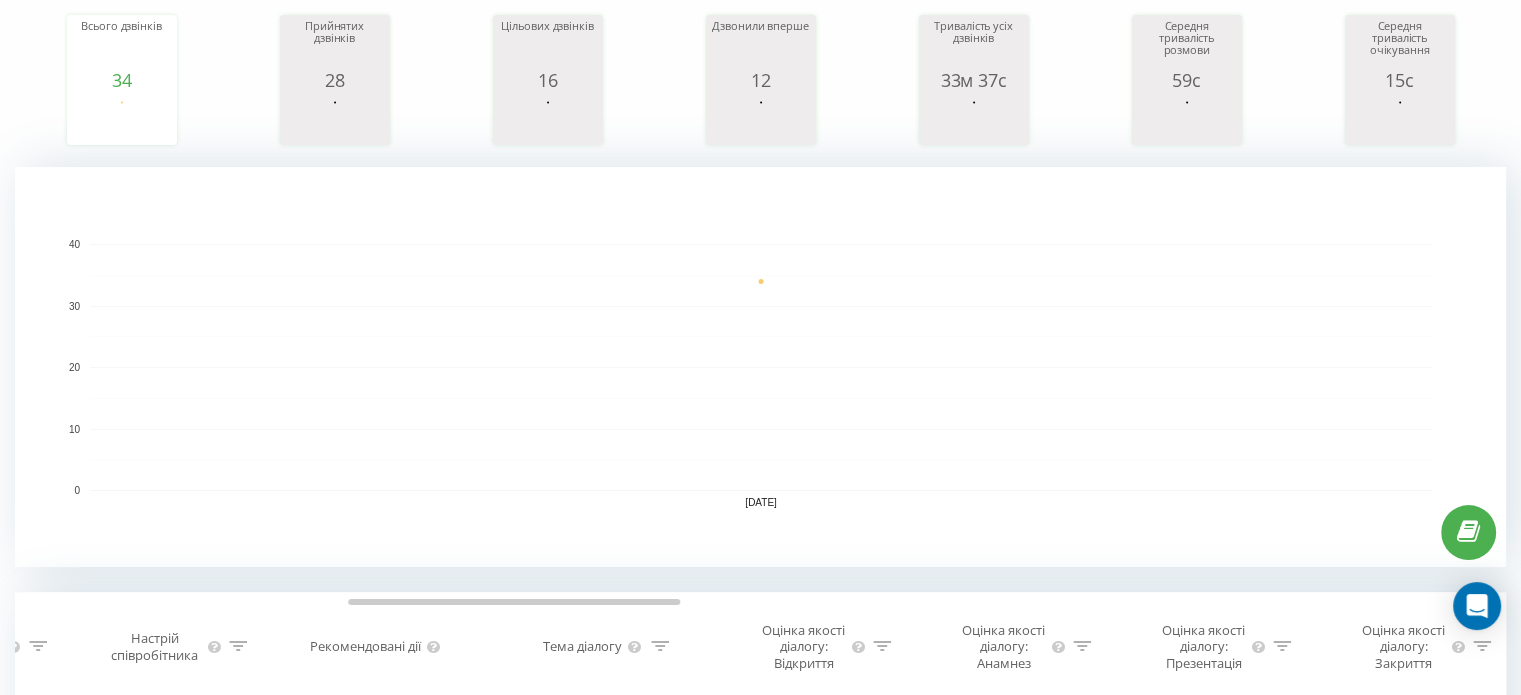 scroll, scrollTop: 266, scrollLeft: 0, axis: vertical 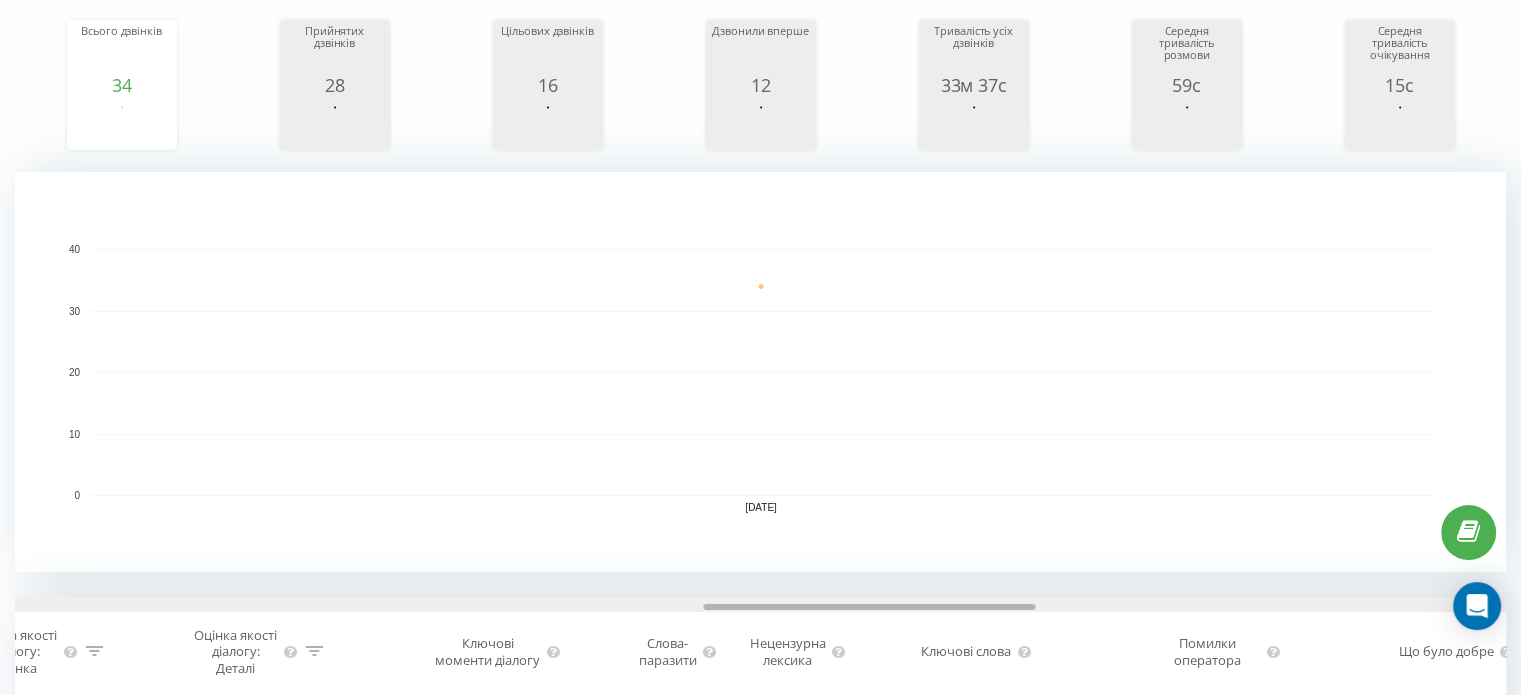 drag, startPoint x: 548, startPoint y: 608, endPoint x: 903, endPoint y: 577, distance: 356.35095 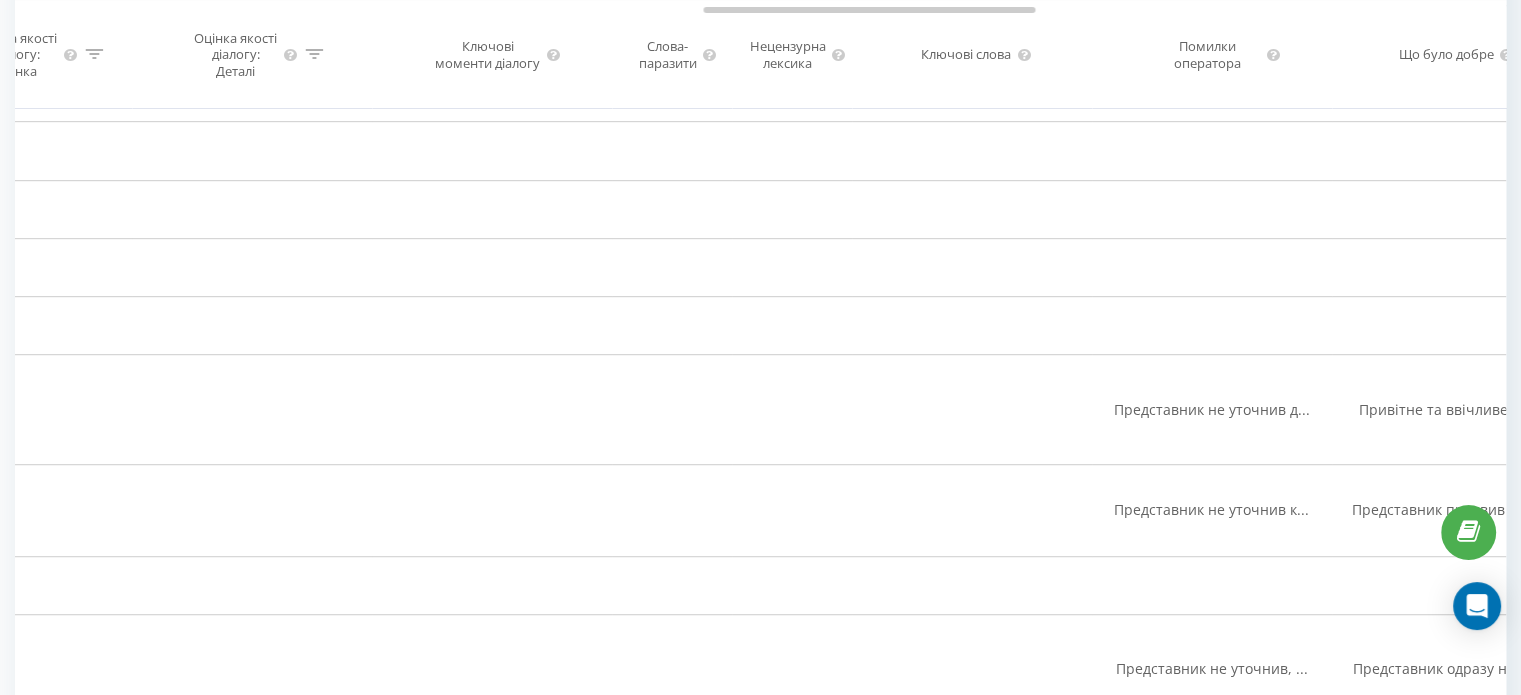 scroll, scrollTop: 1200, scrollLeft: 0, axis: vertical 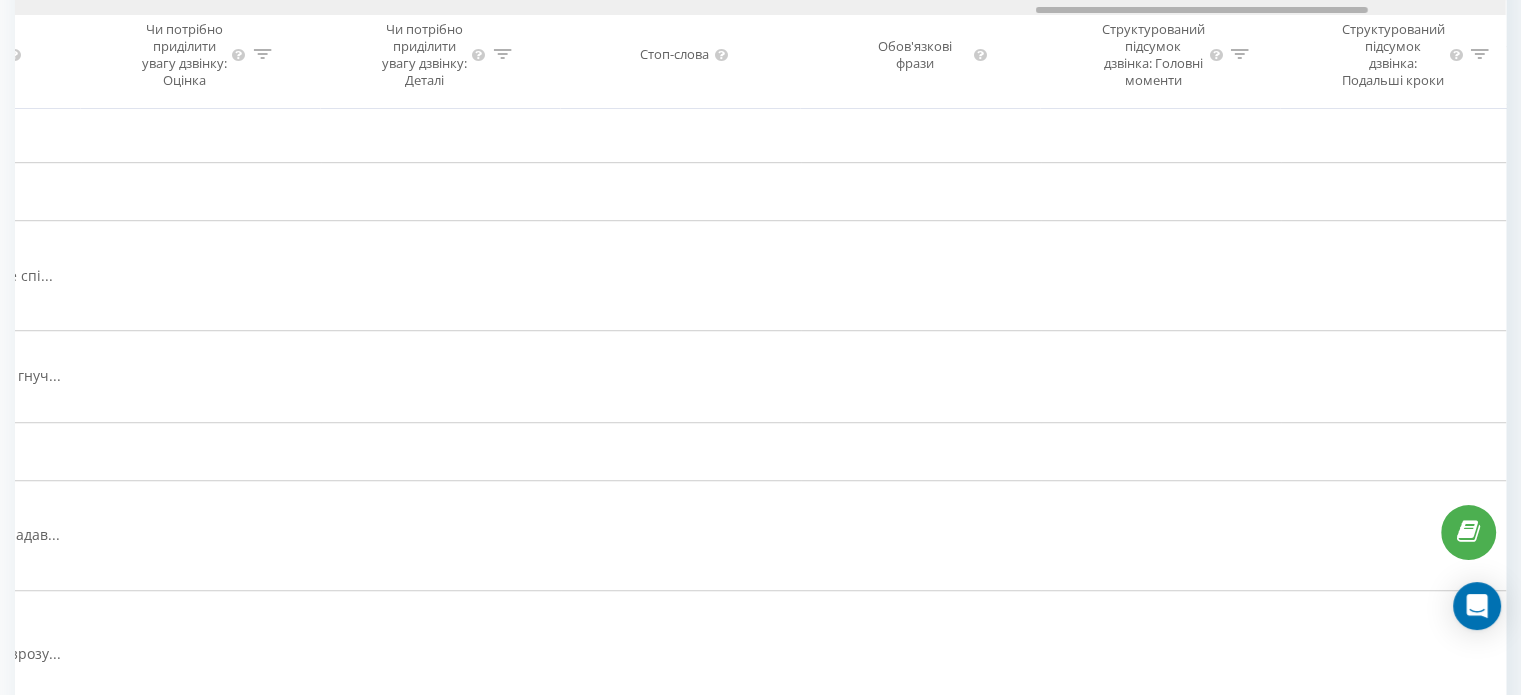 drag, startPoint x: 827, startPoint y: 5, endPoint x: 645, endPoint y: 5, distance: 182 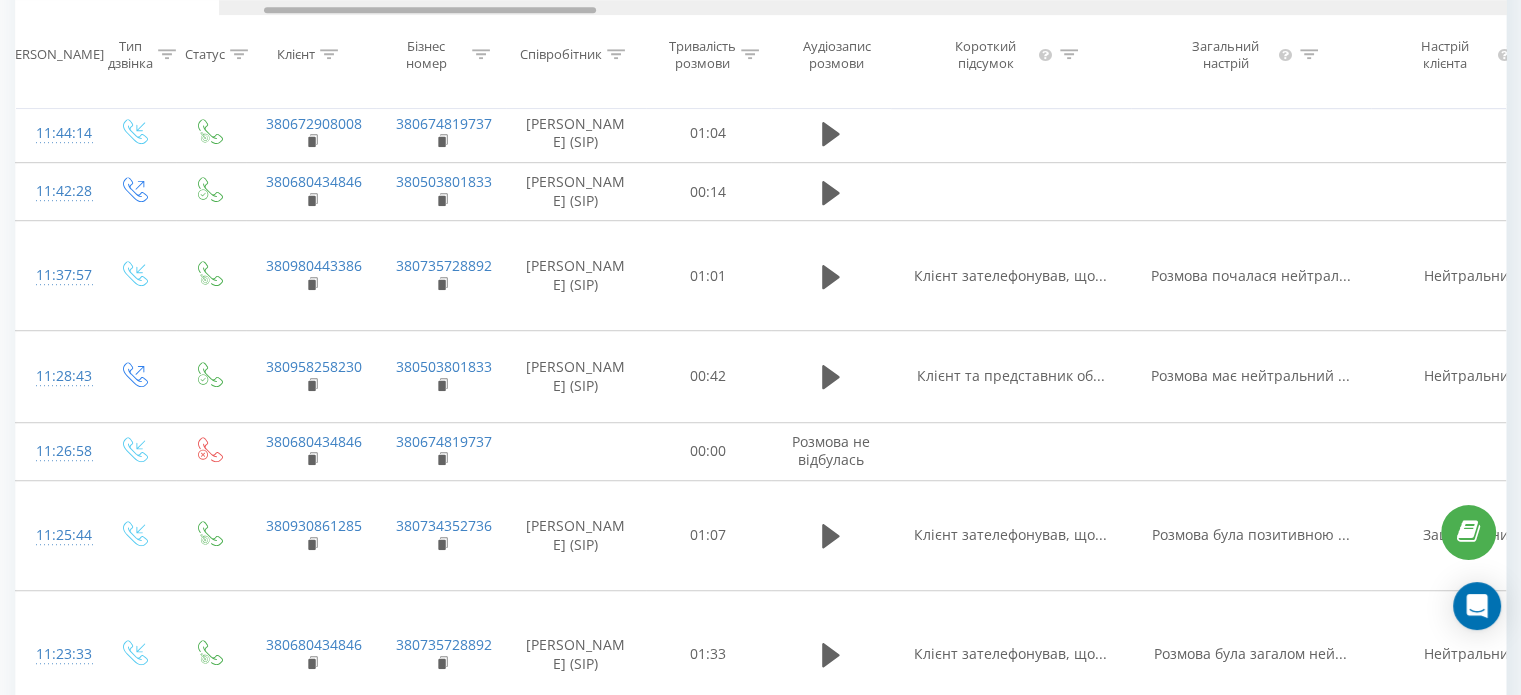 drag, startPoint x: 1078, startPoint y: 11, endPoint x: 0, endPoint y: 78, distance: 1080.0801 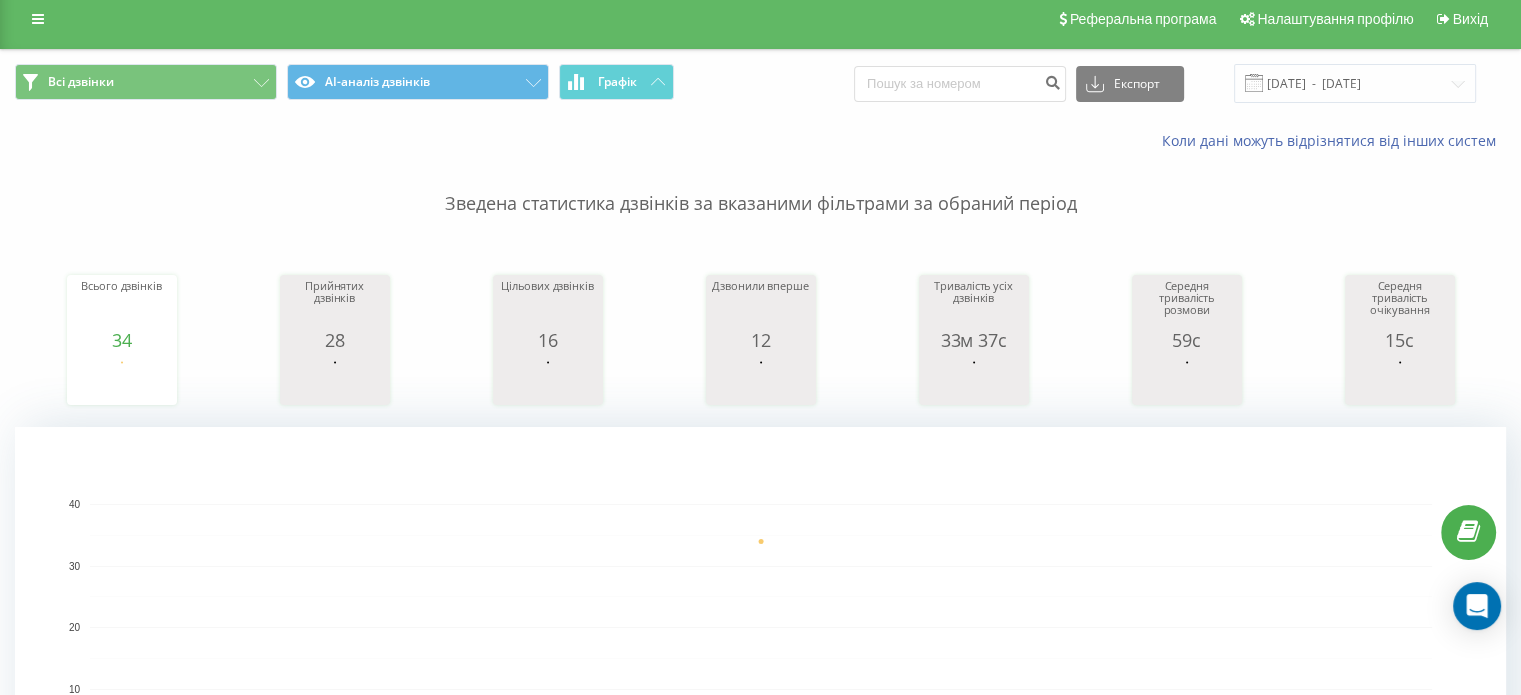 scroll, scrollTop: 0, scrollLeft: 0, axis: both 